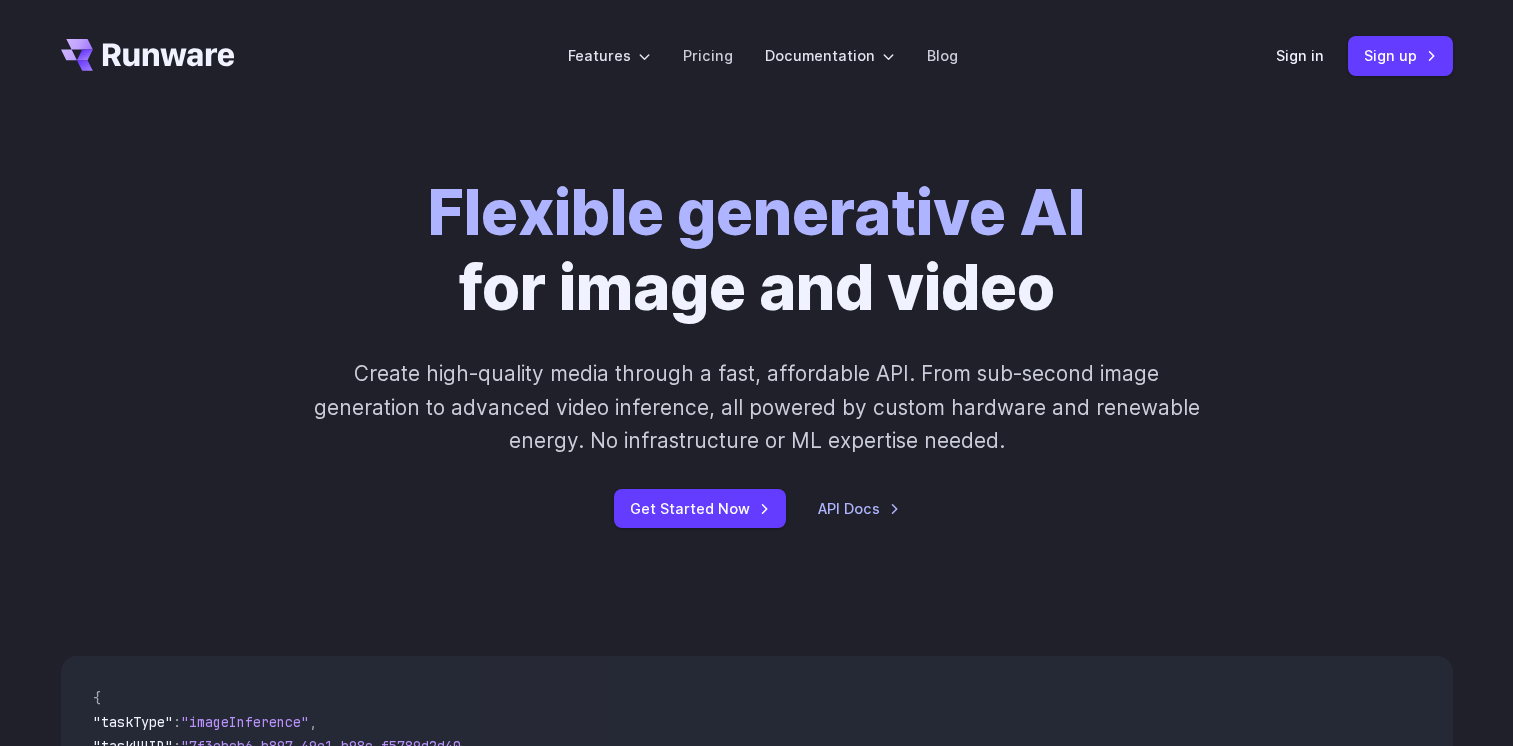 scroll, scrollTop: 0, scrollLeft: 0, axis: both 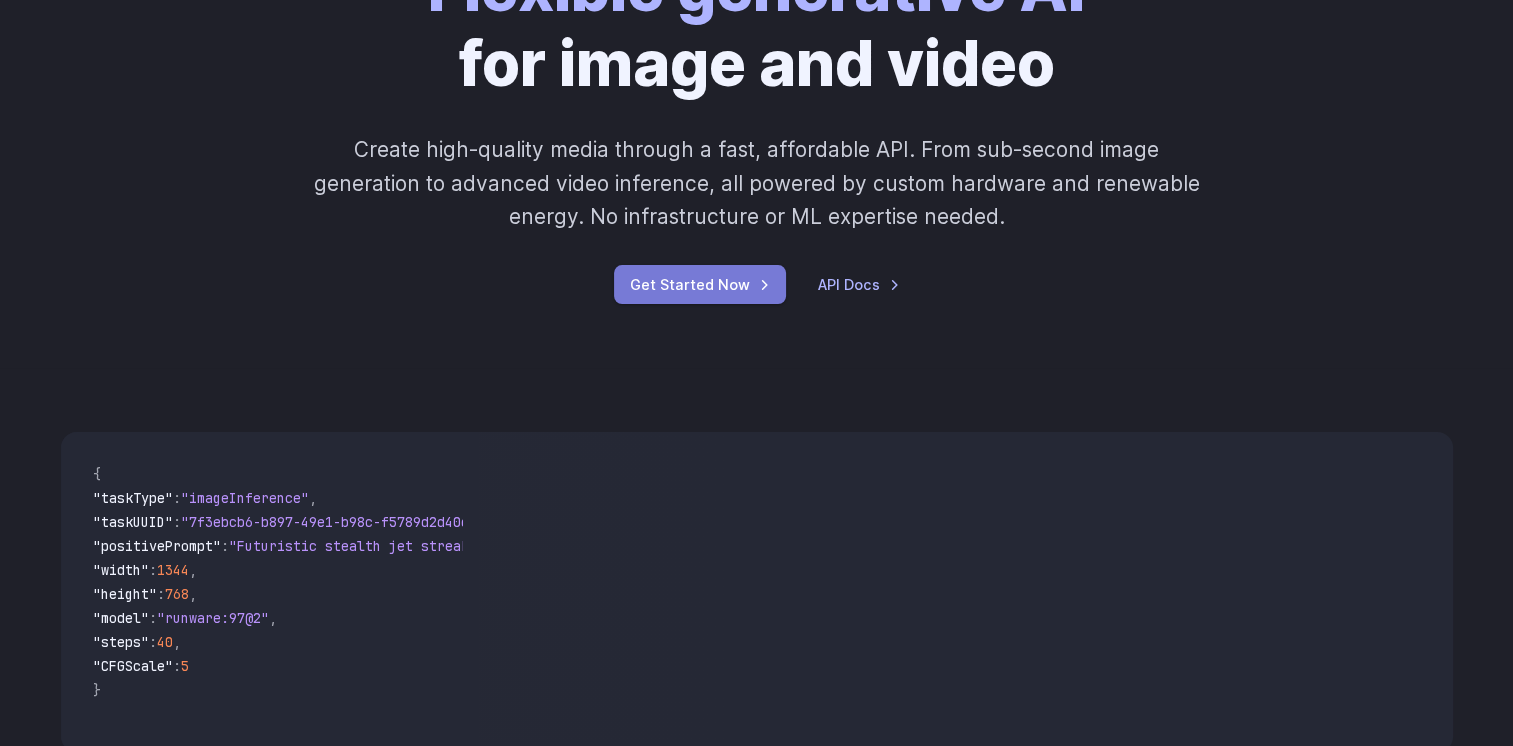 click on "Get Started Now" at bounding box center (700, 284) 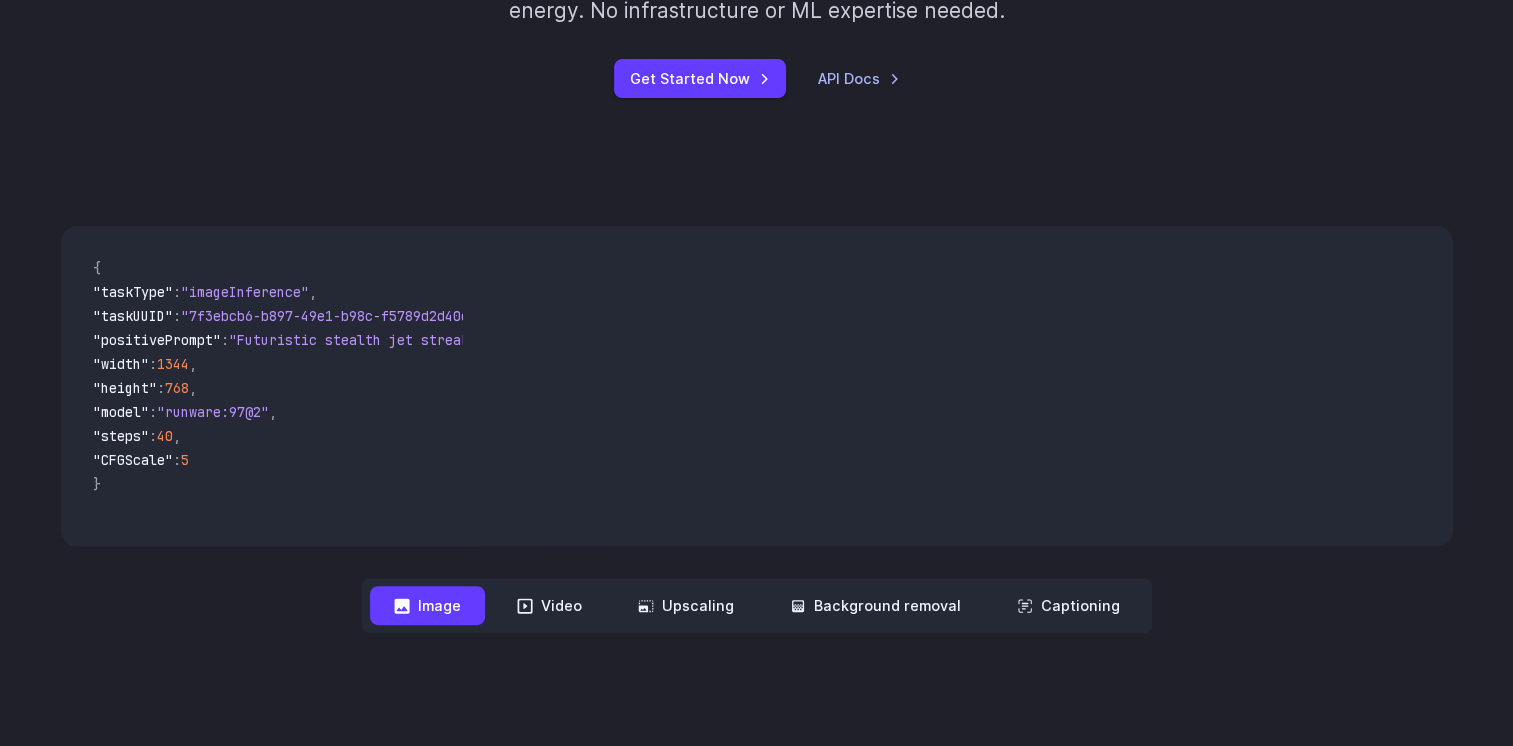 scroll, scrollTop: 432, scrollLeft: 0, axis: vertical 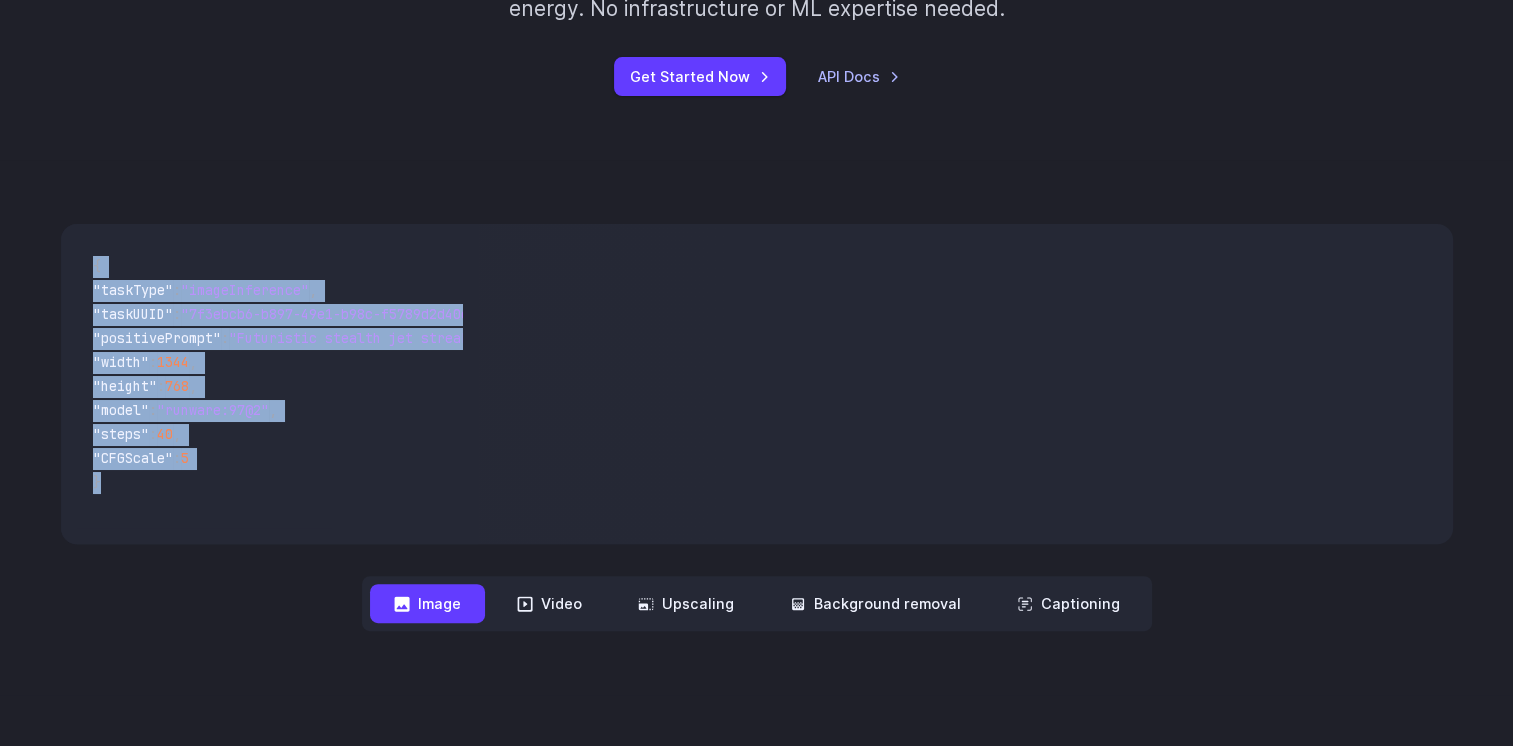 drag, startPoint x: 111, startPoint y: 486, endPoint x: 96, endPoint y: 277, distance: 209.53758 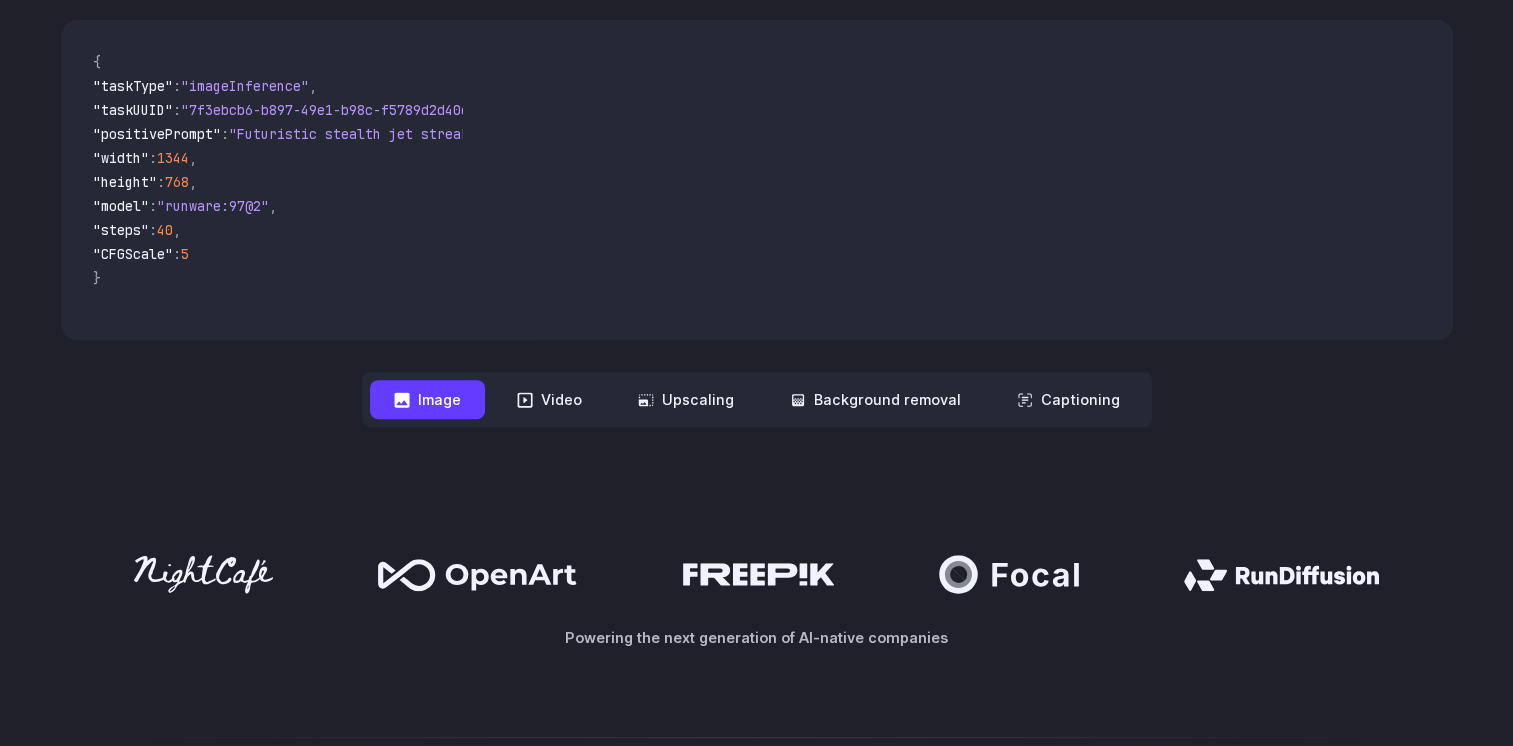 scroll, scrollTop: 638, scrollLeft: 0, axis: vertical 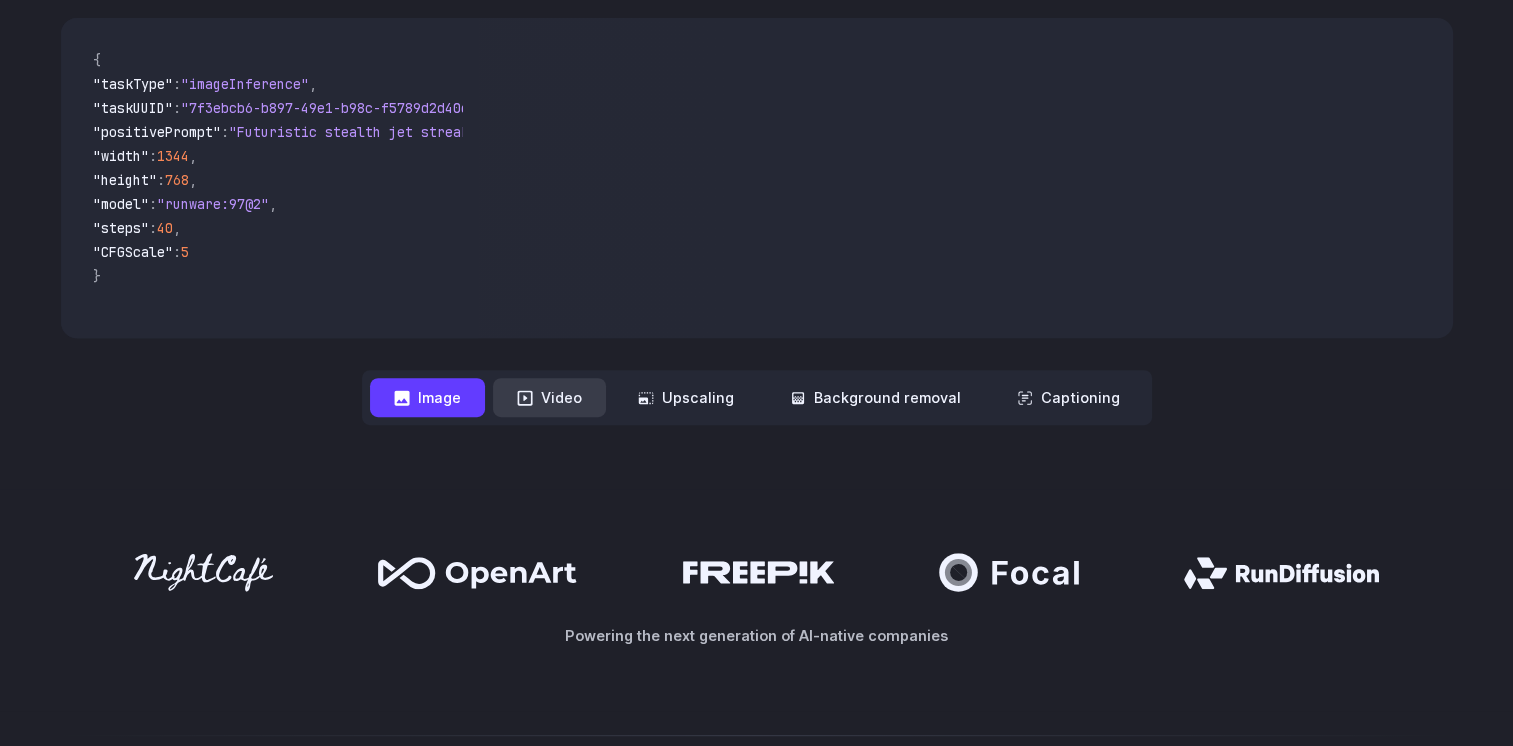 click on "Video" at bounding box center (549, 397) 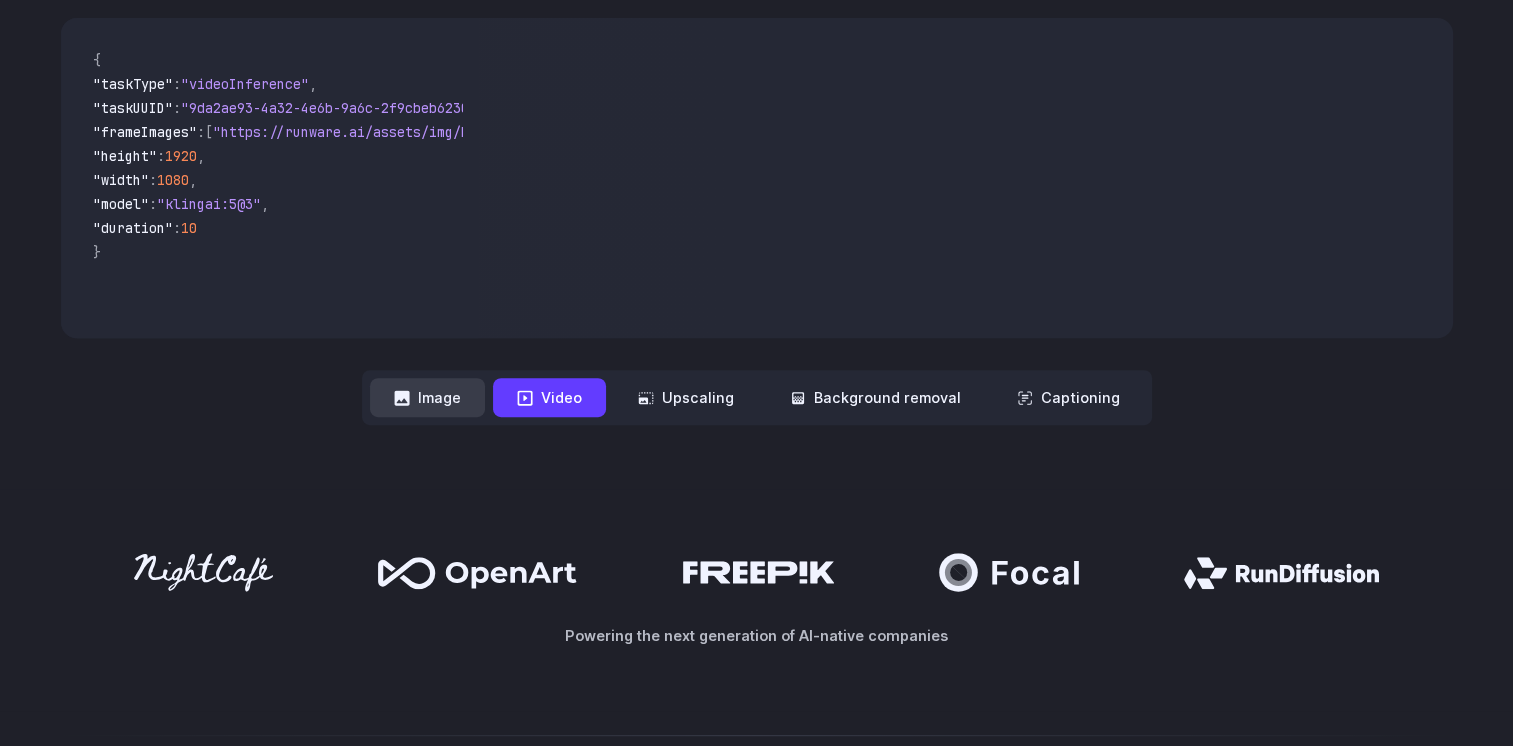 click on "Image" at bounding box center (427, 397) 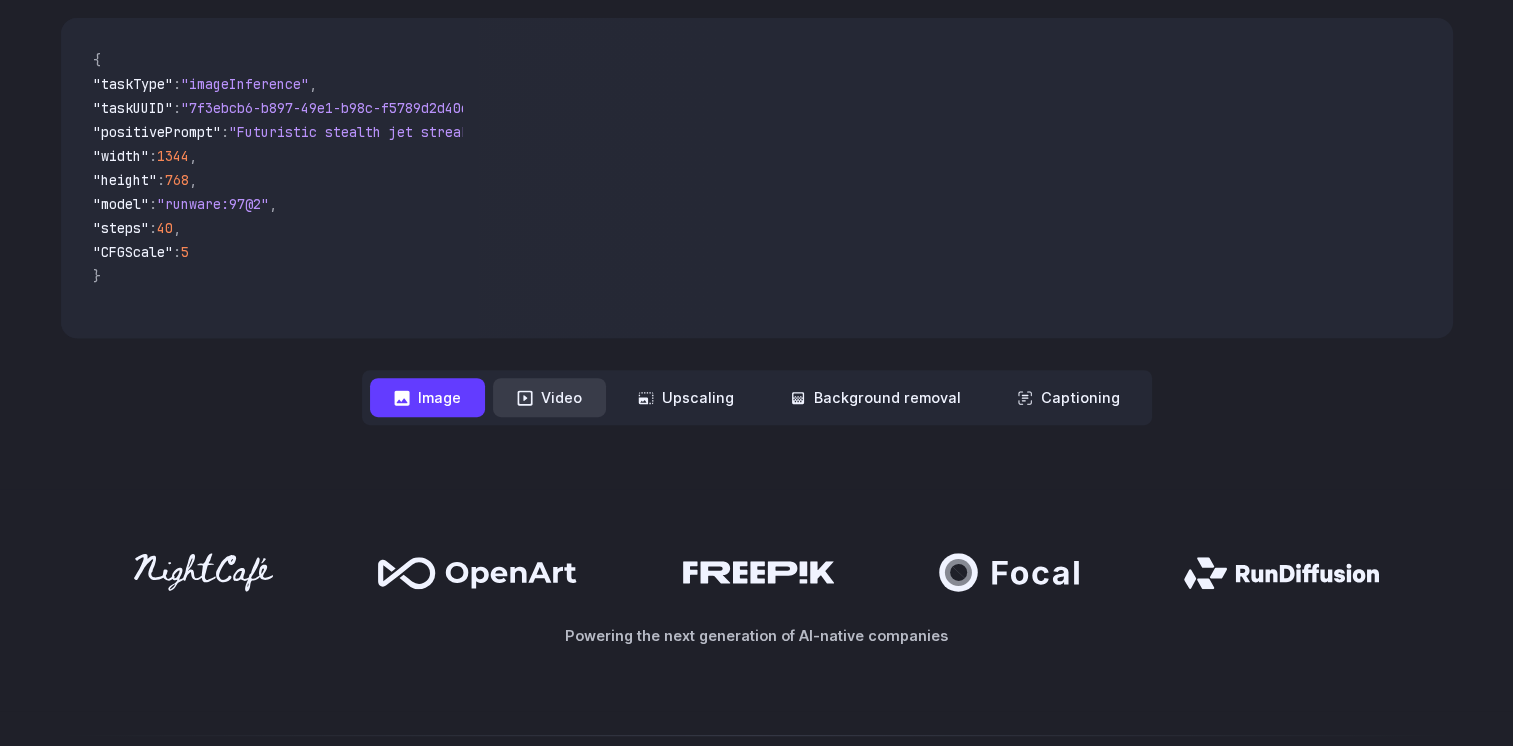click on "Video" at bounding box center [549, 397] 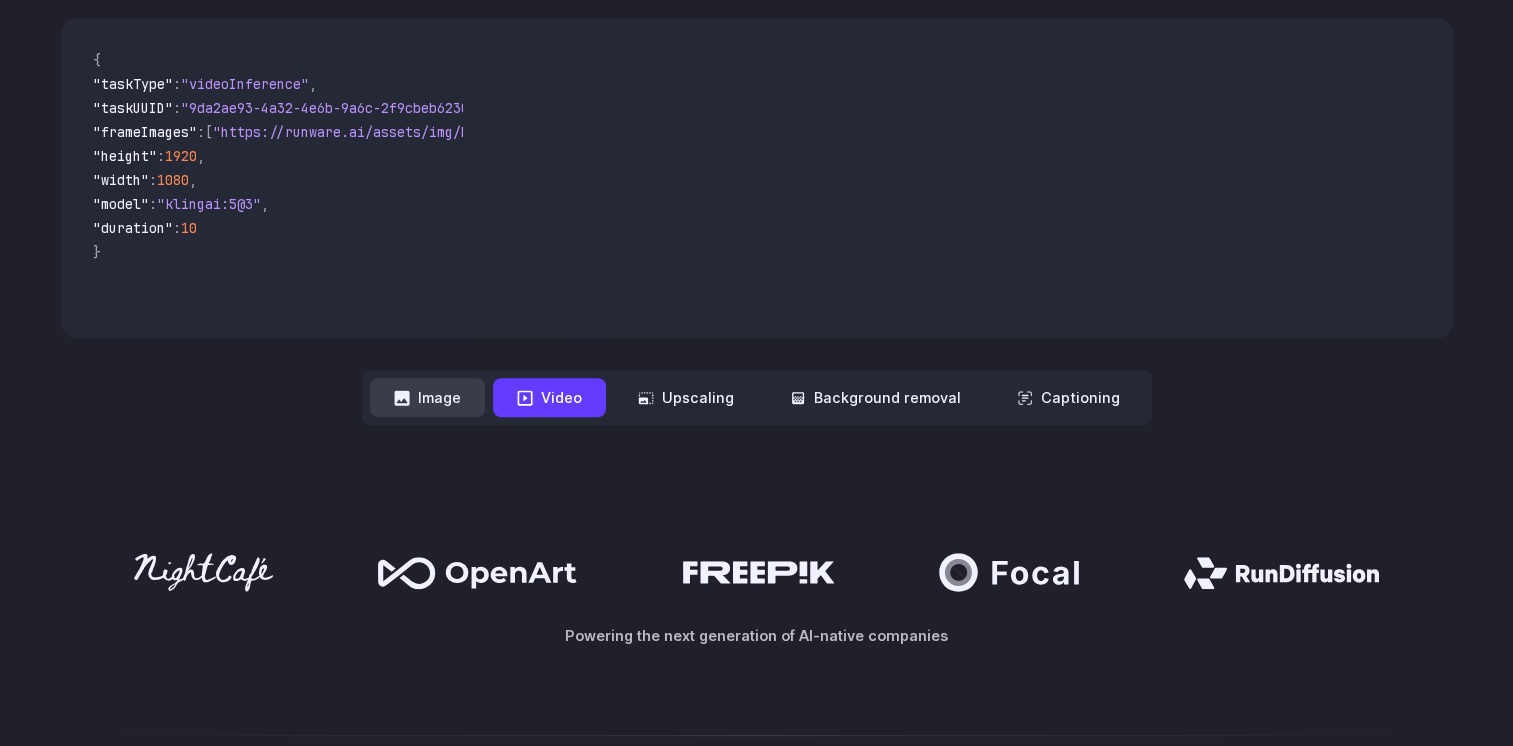 click on "Image" at bounding box center (427, 397) 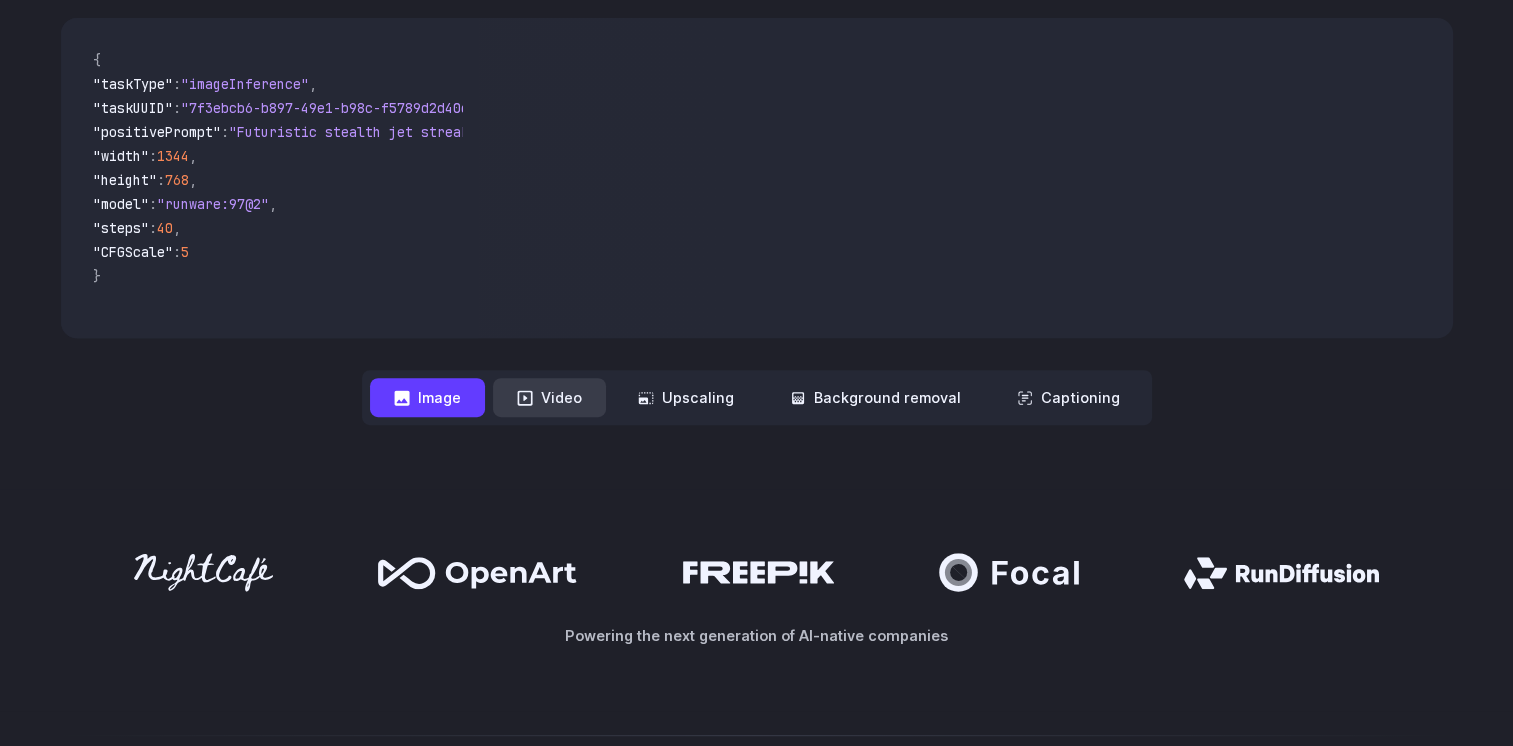 click on "Video" at bounding box center (549, 397) 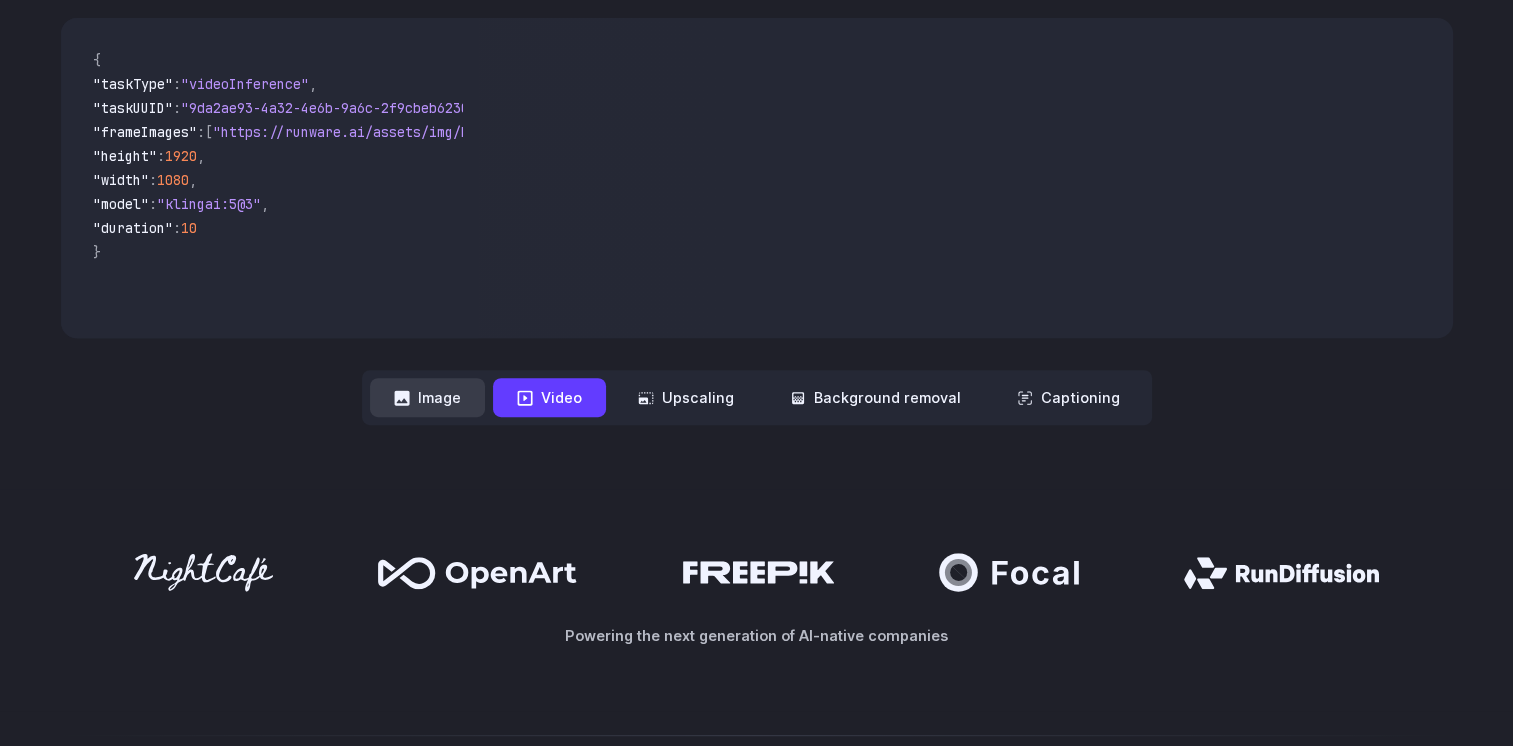click on "Image" at bounding box center [427, 397] 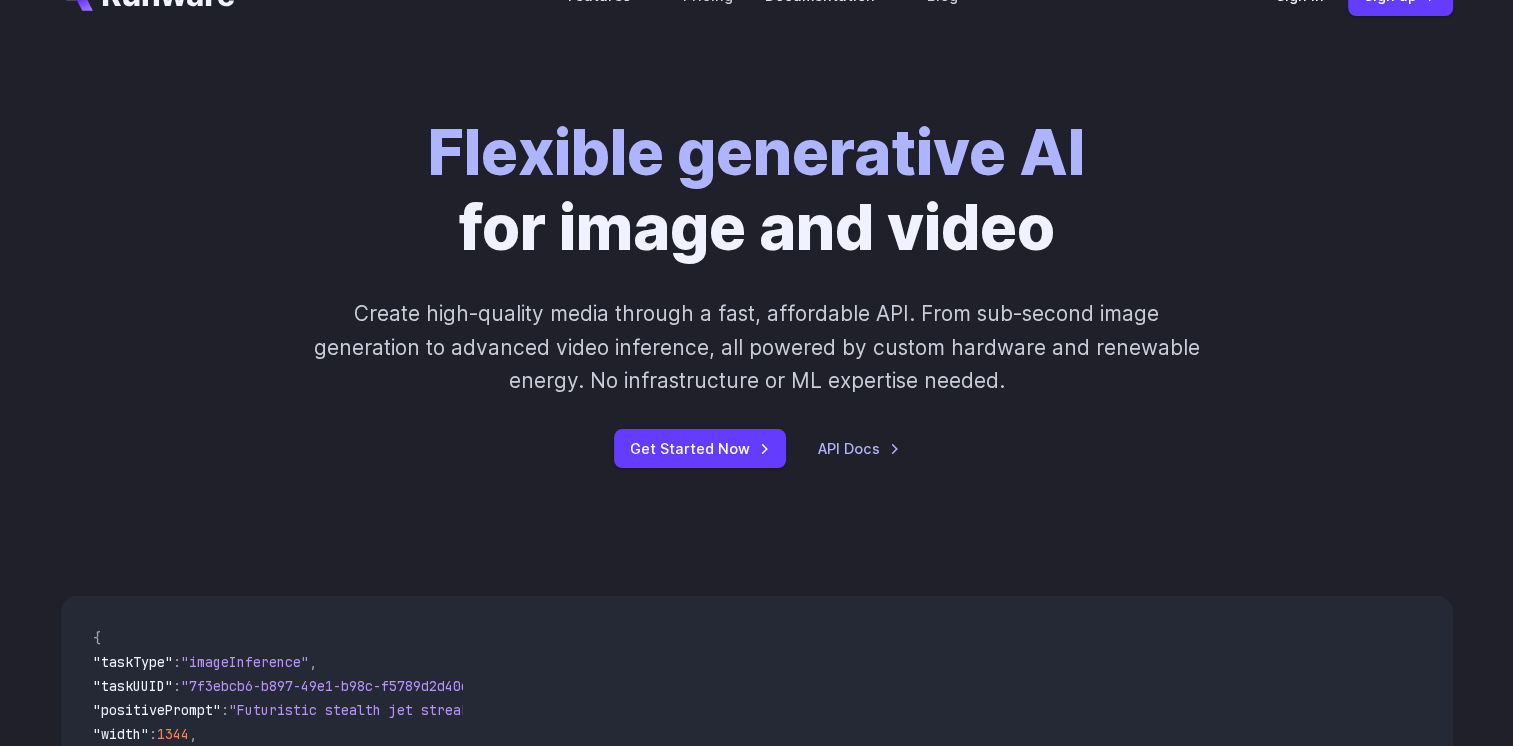 scroll, scrollTop: 0, scrollLeft: 0, axis: both 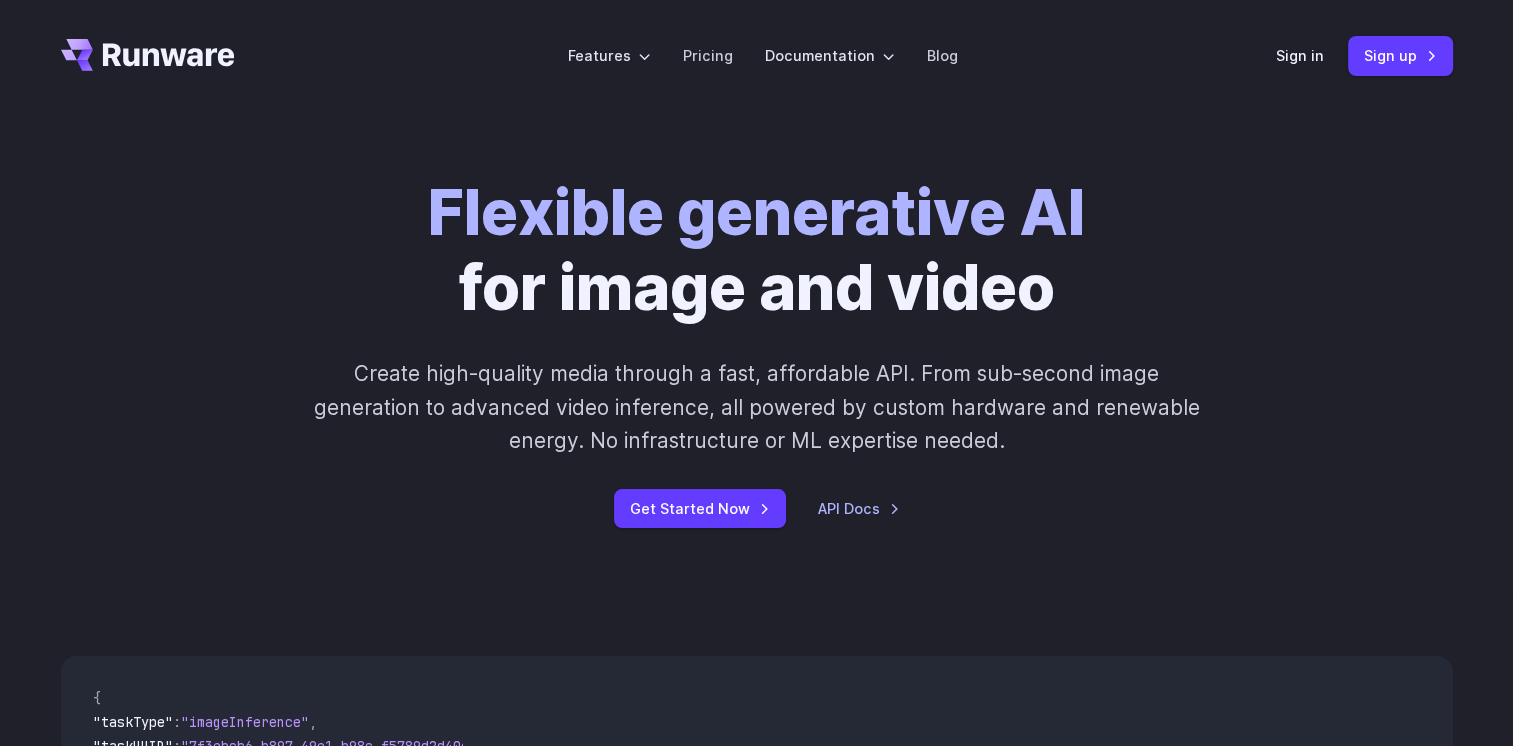 click on "Flexible generative AI for image and video    Create high-quality media through a fast, affordable API. From sub-second image generation to advanced video inference, all powered by custom hardware and renewable energy. No infrastructure or ML expertise needed.
Get Started Now
API Docs" at bounding box center (757, 352) 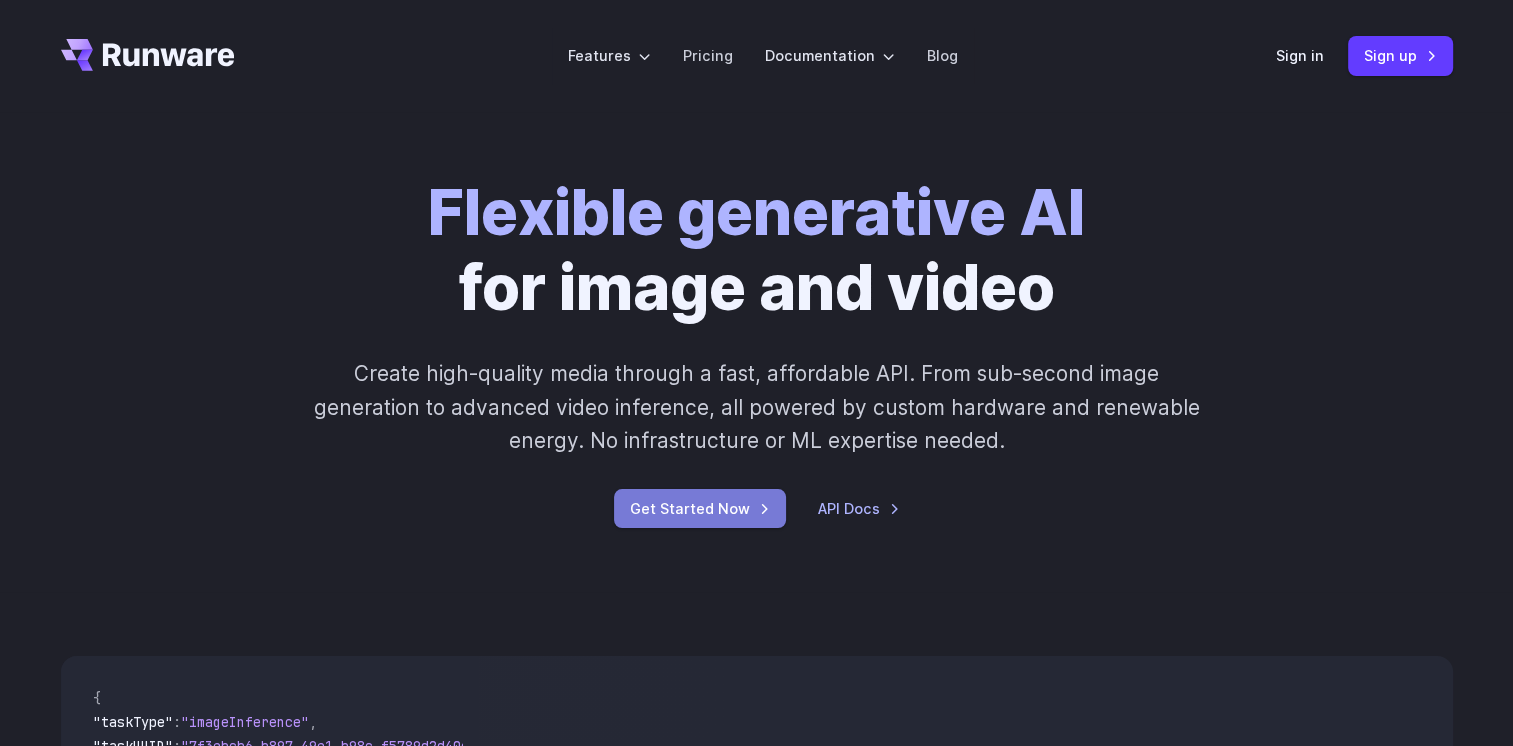 click on "Get Started Now" at bounding box center [700, 508] 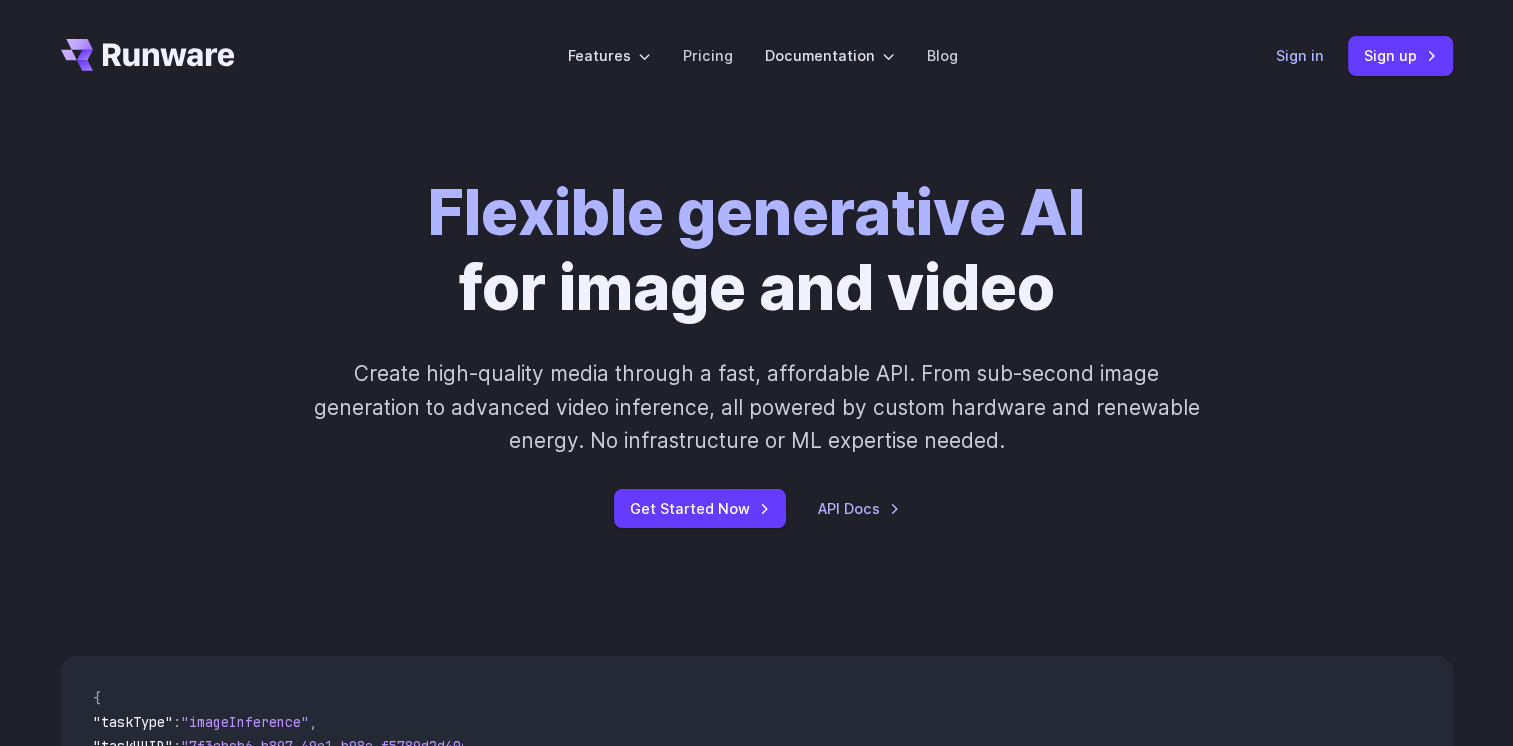 click on "Sign in" at bounding box center (1300, 55) 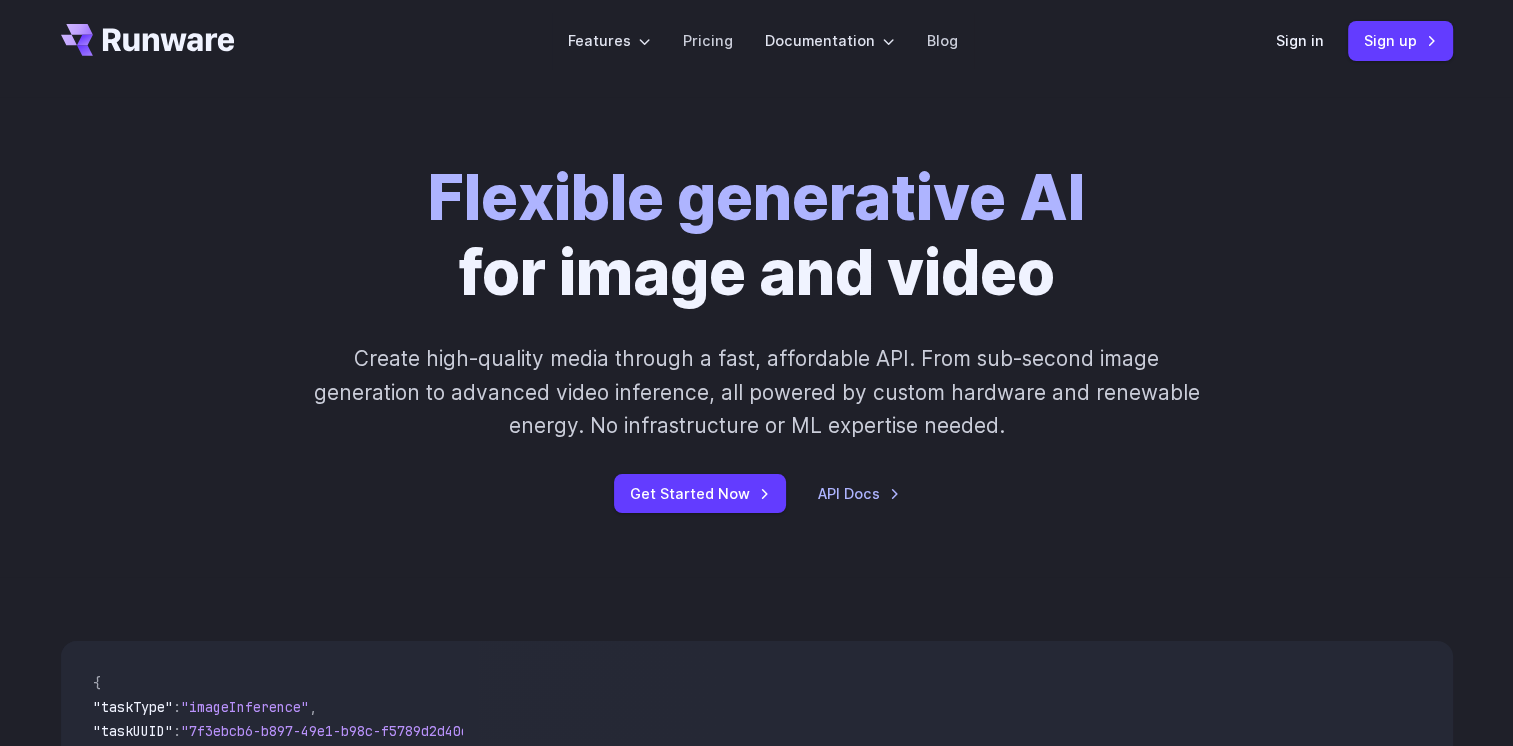 scroll, scrollTop: 0, scrollLeft: 0, axis: both 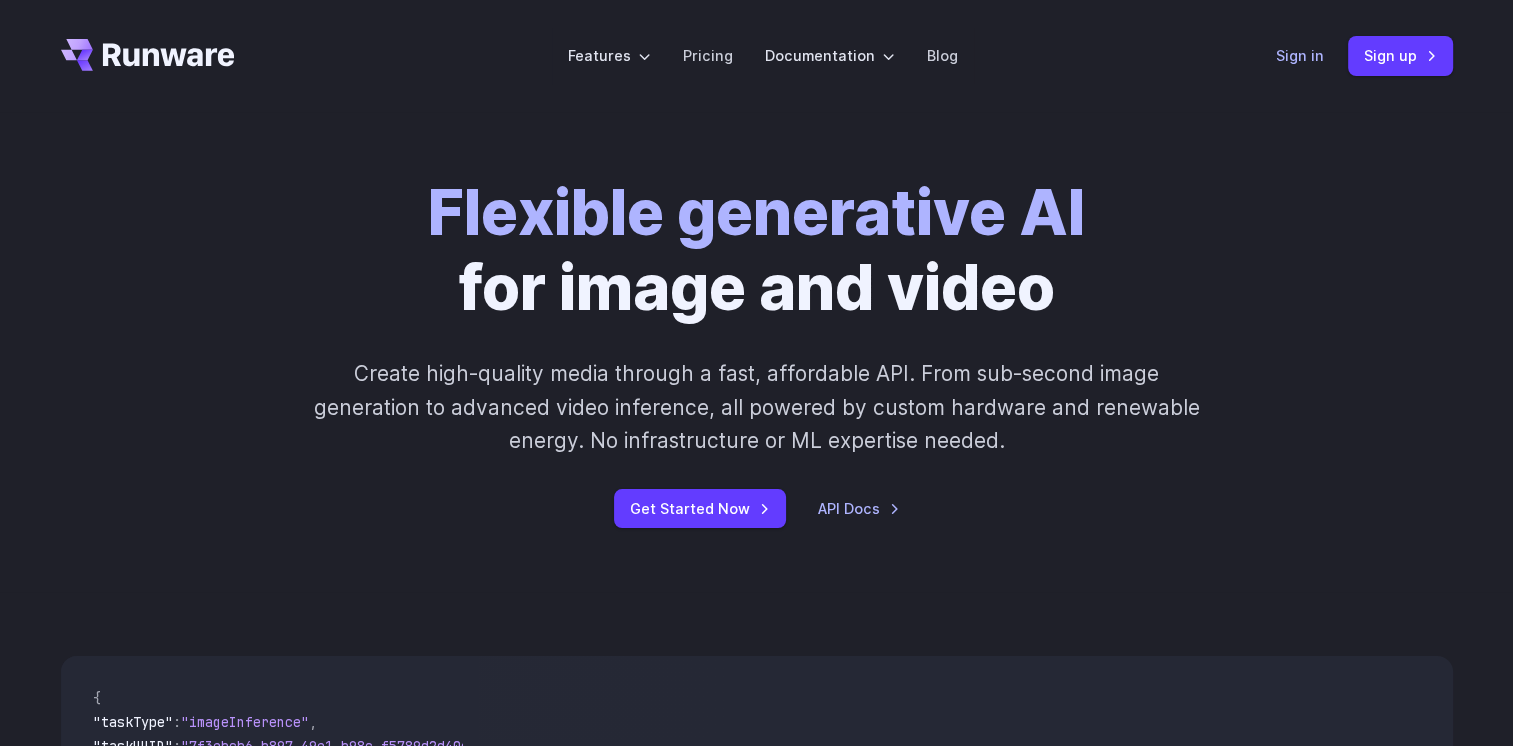 click on "Sign in" at bounding box center (1300, 55) 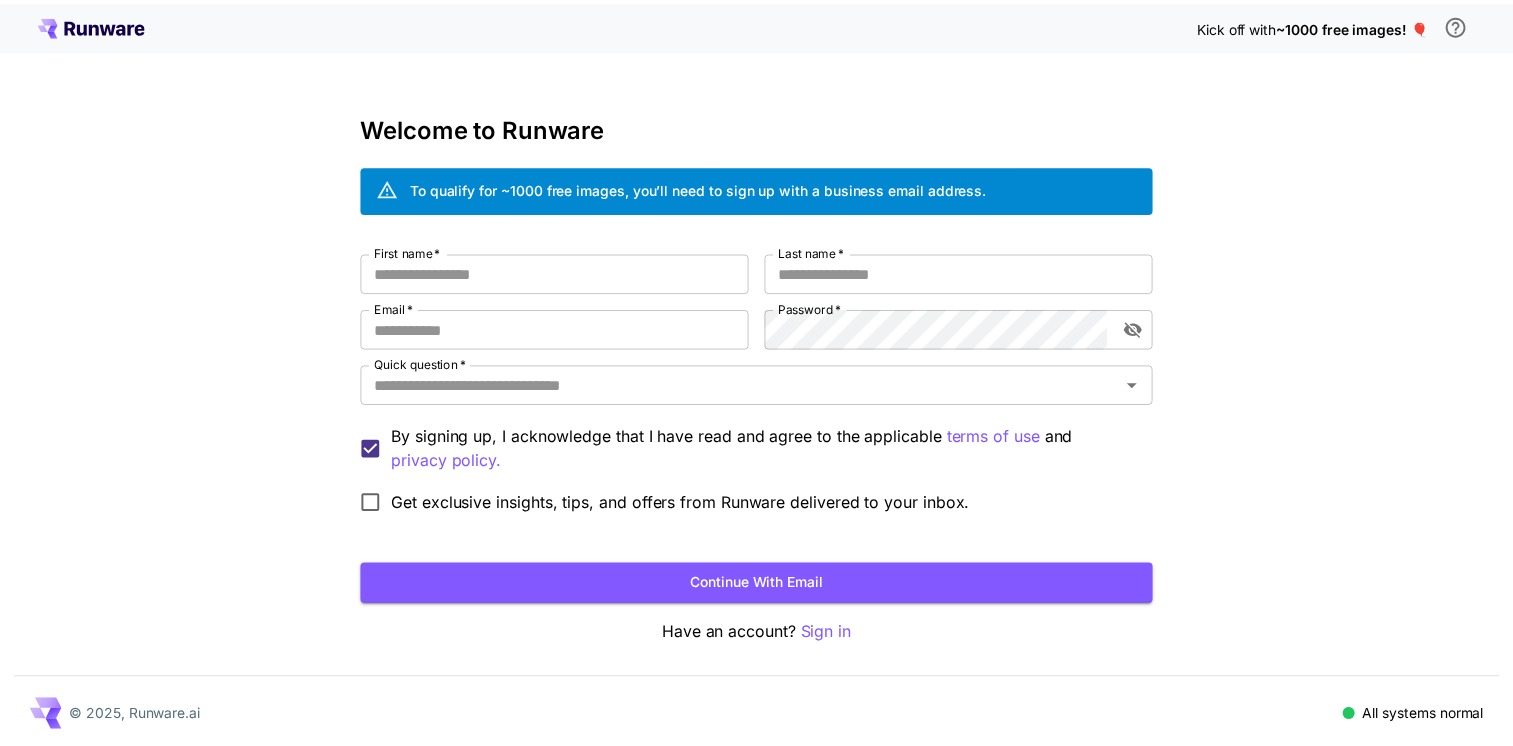 scroll, scrollTop: 0, scrollLeft: 0, axis: both 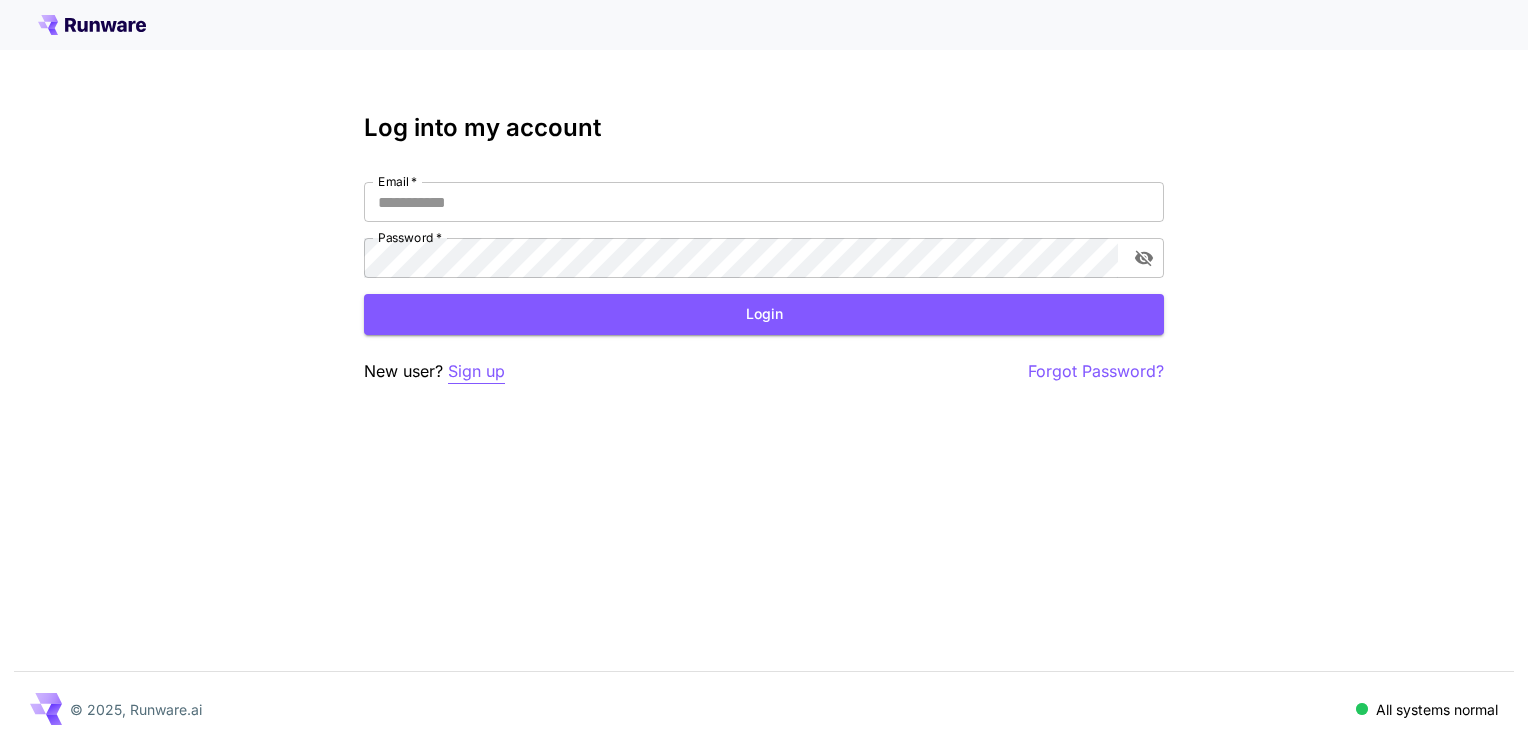 click on "Sign up" at bounding box center (476, 371) 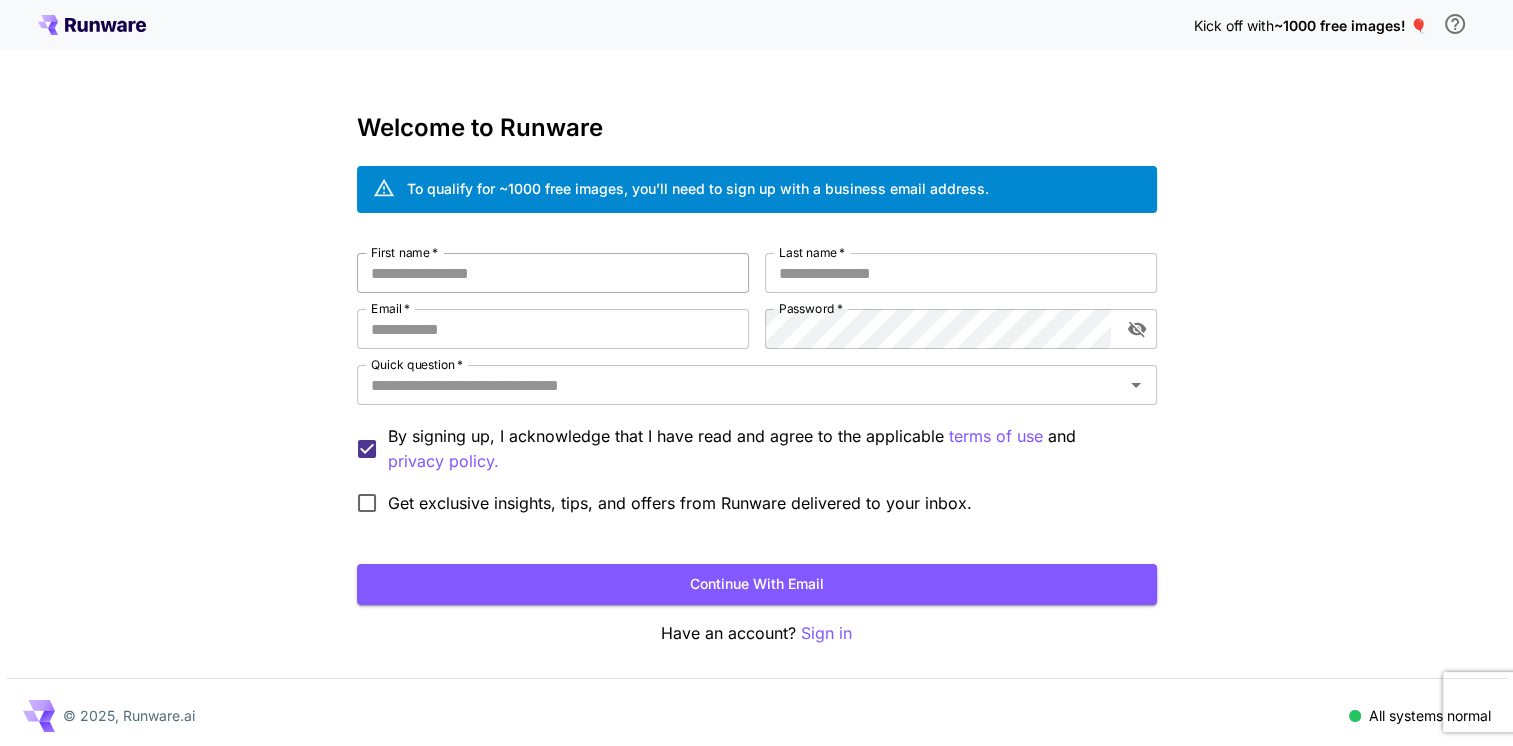 click on "First name   *" at bounding box center (553, 273) 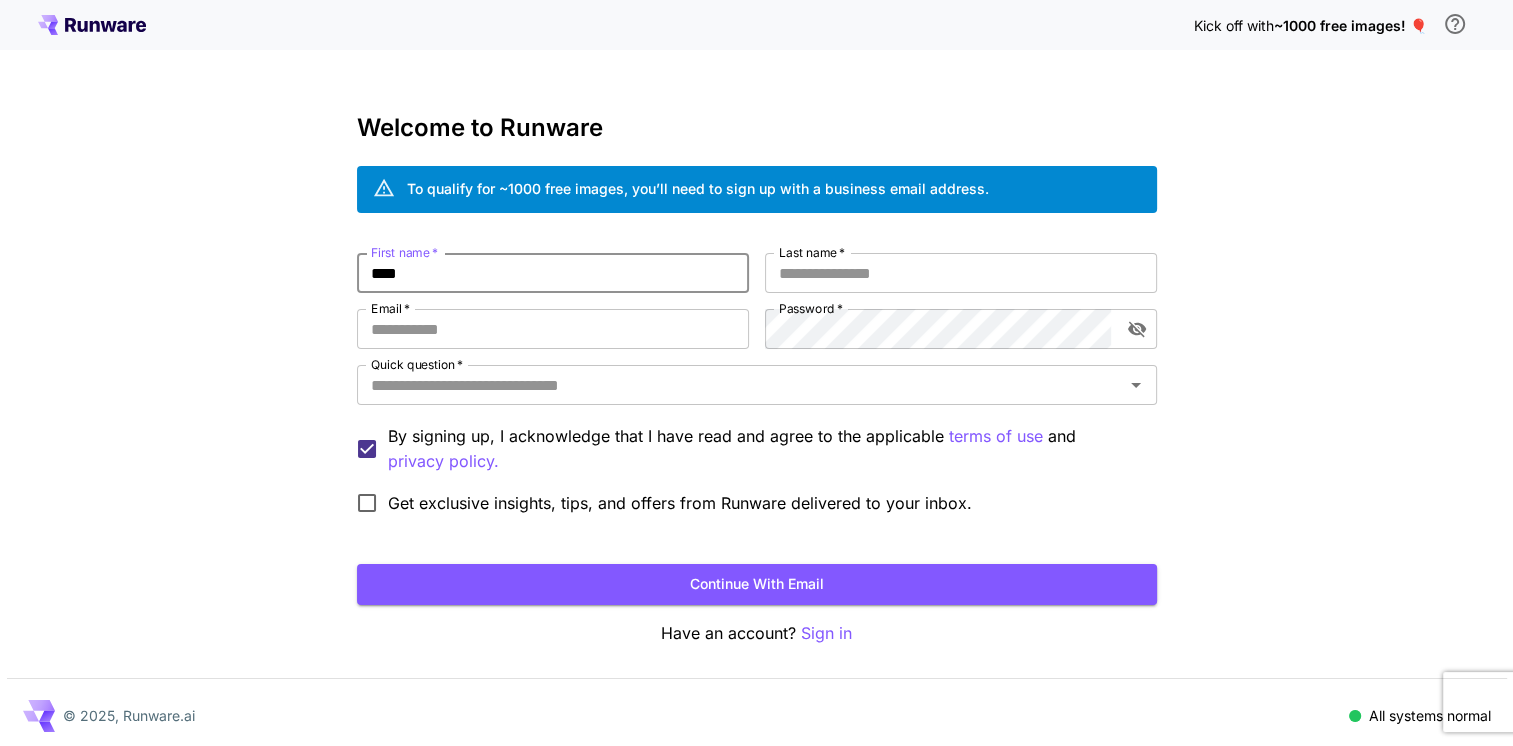type on "****" 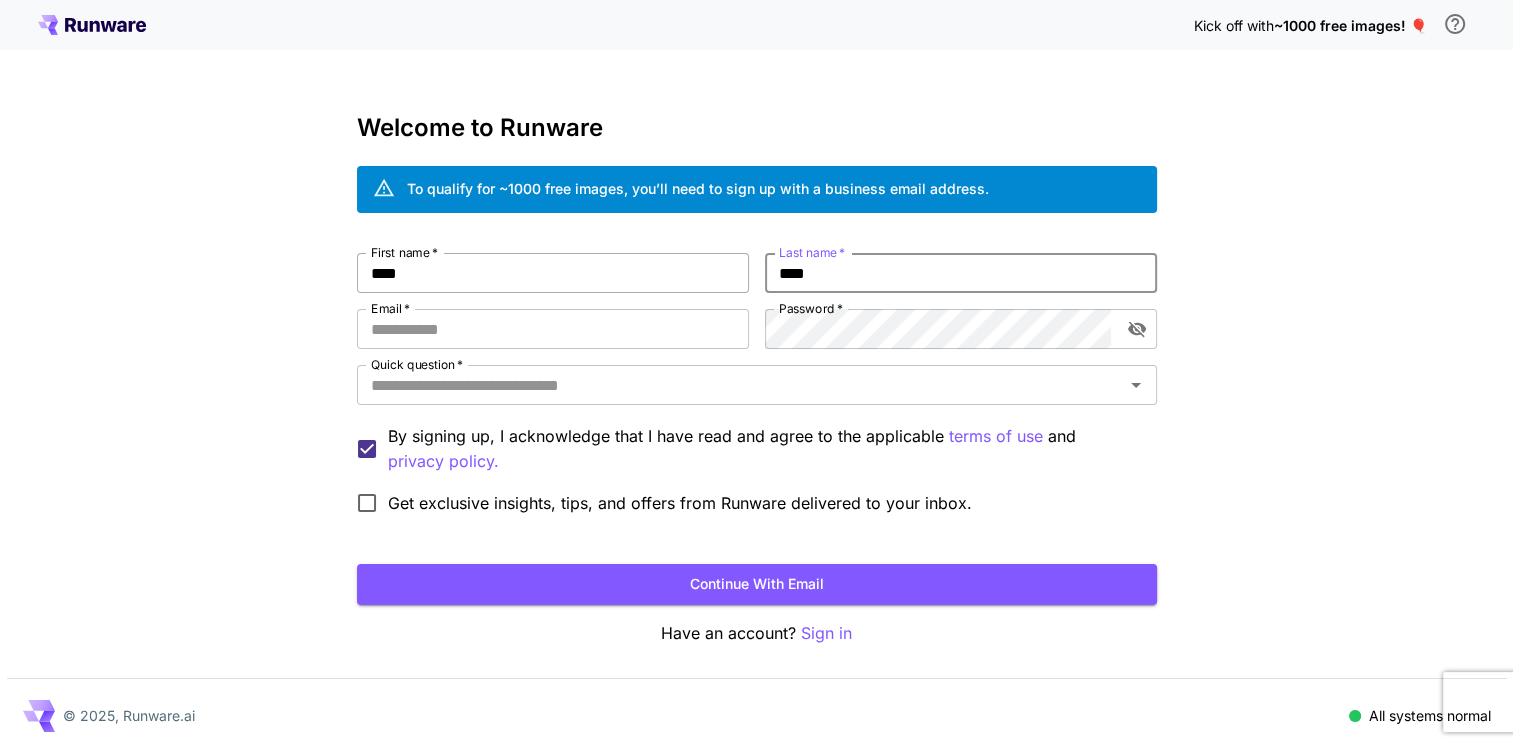 type on "****" 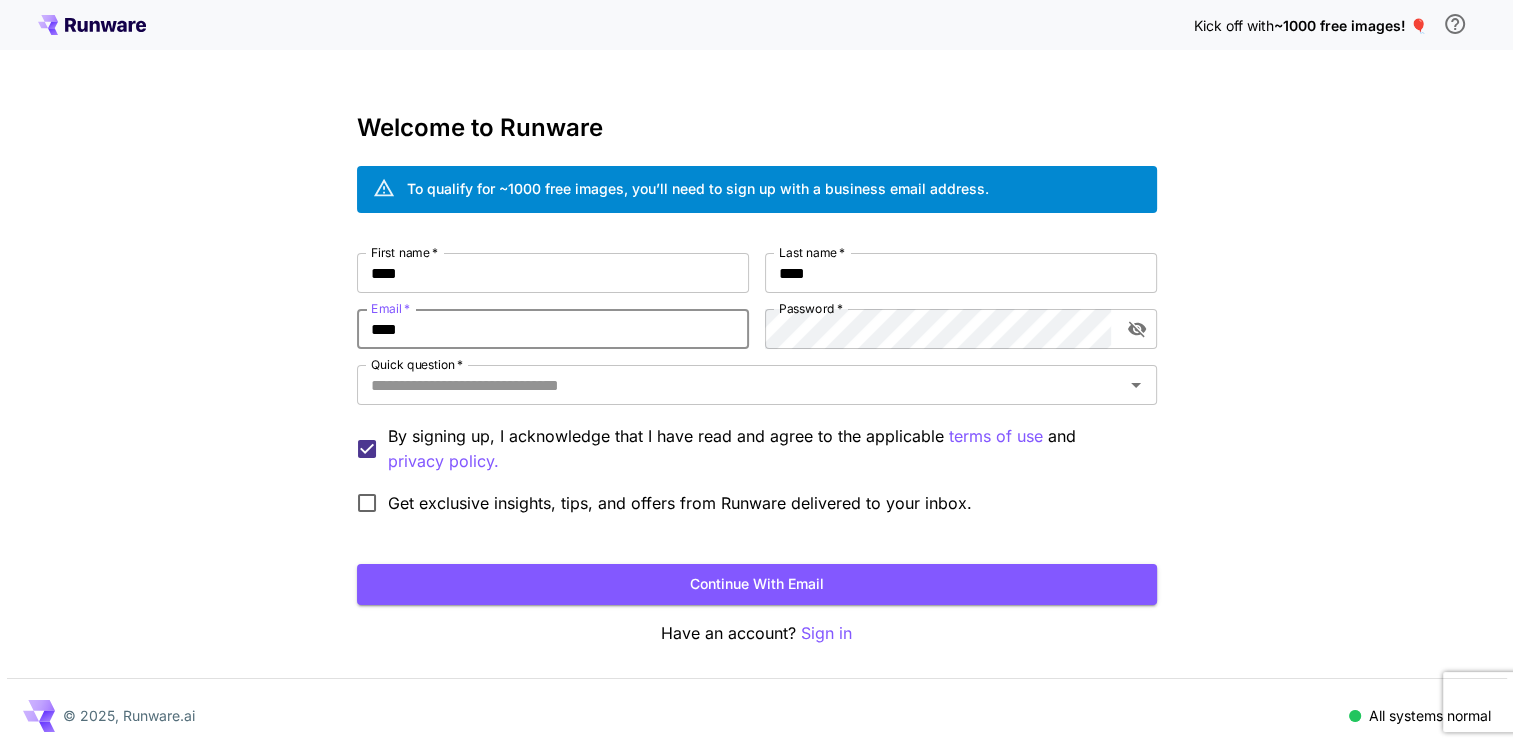 type on "**********" 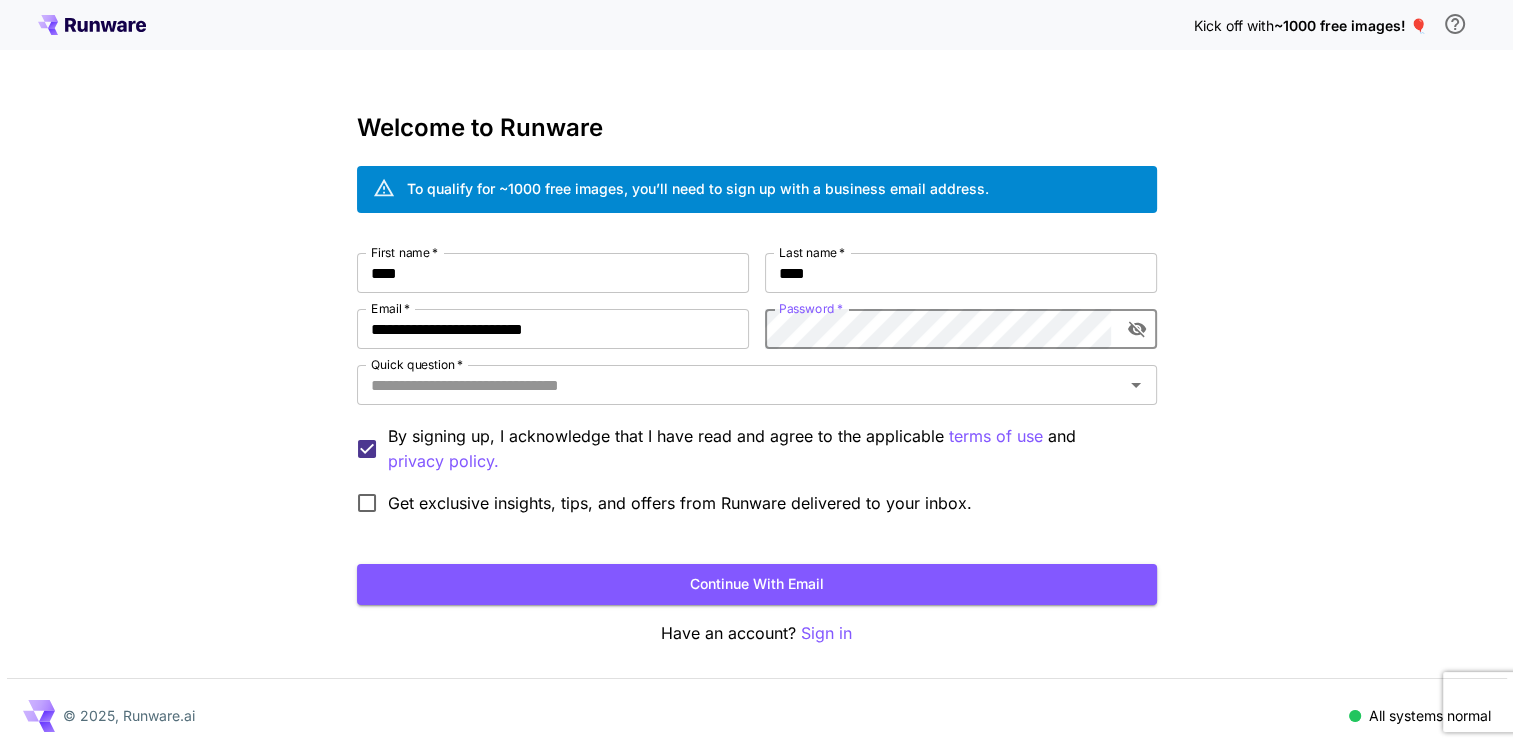 click on "**********" at bounding box center [756, 376] 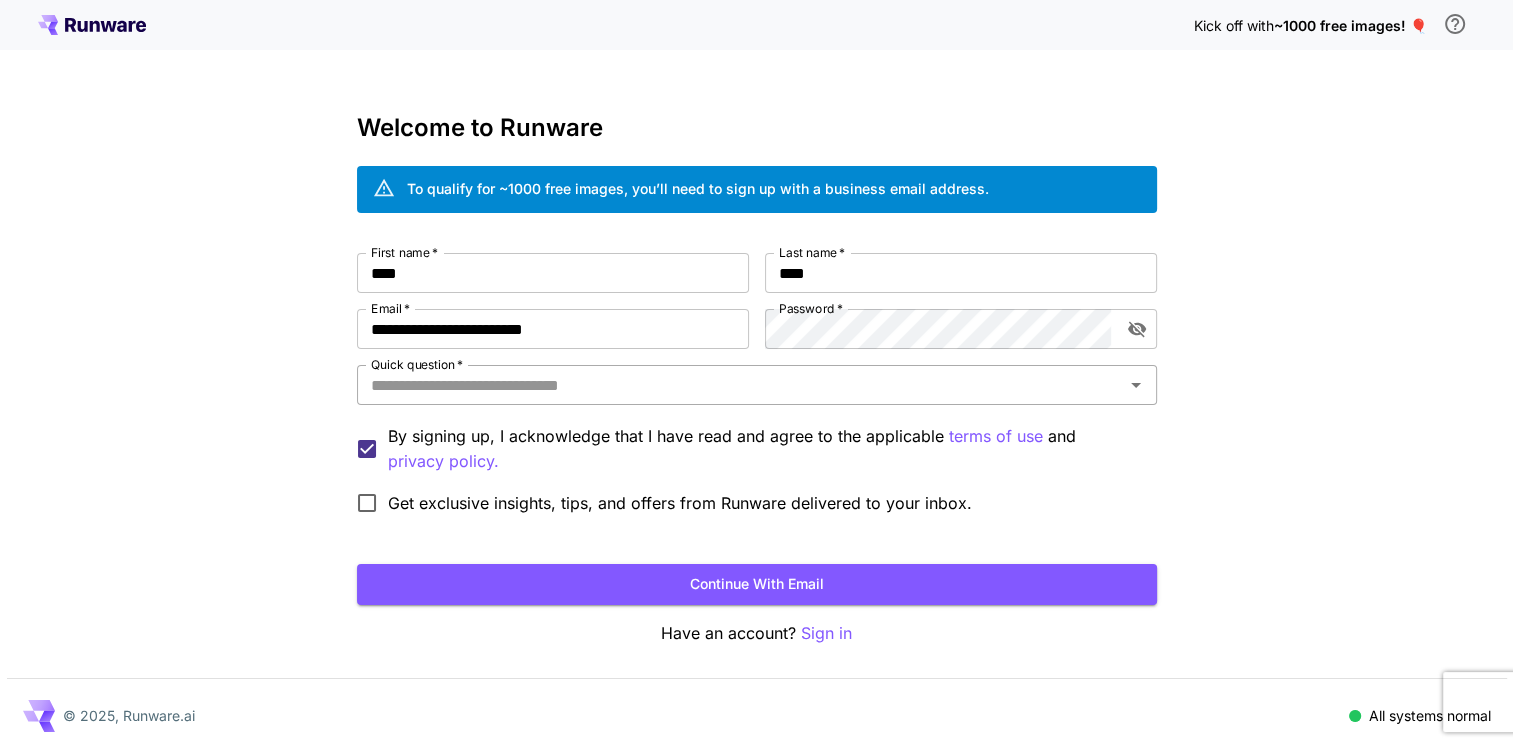 click on "Quick question   *" at bounding box center [740, 385] 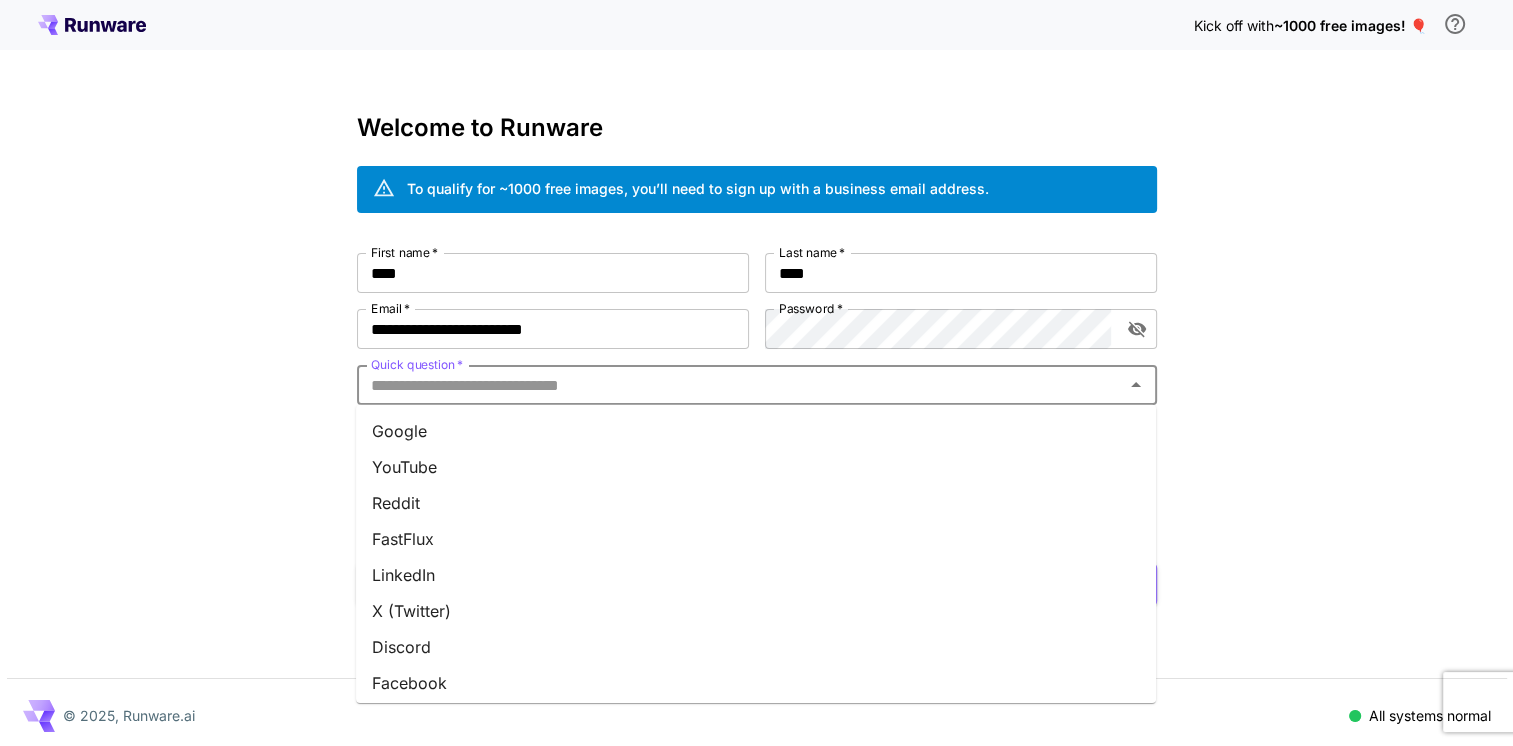 click on "Google" at bounding box center [756, 431] 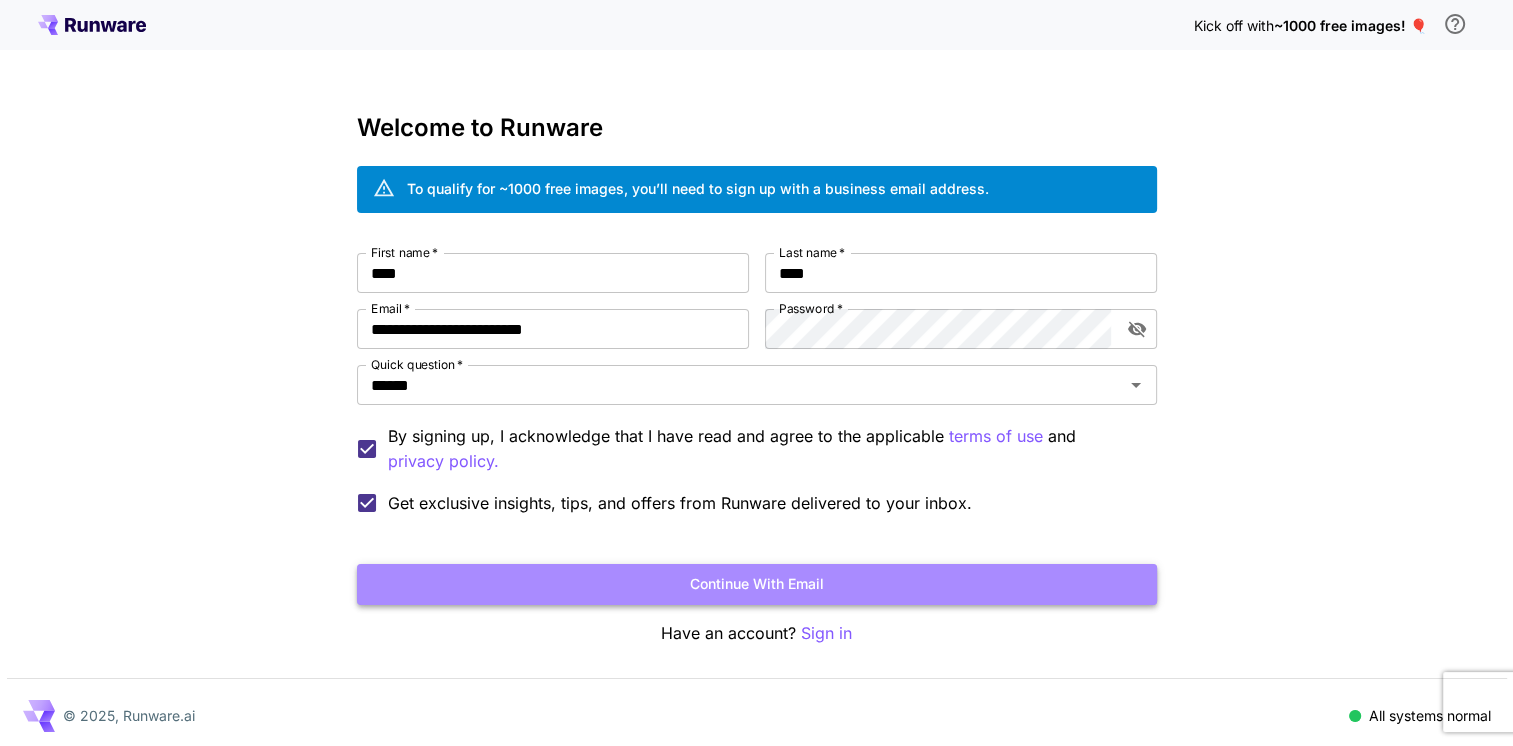 click on "Continue with email" at bounding box center (757, 584) 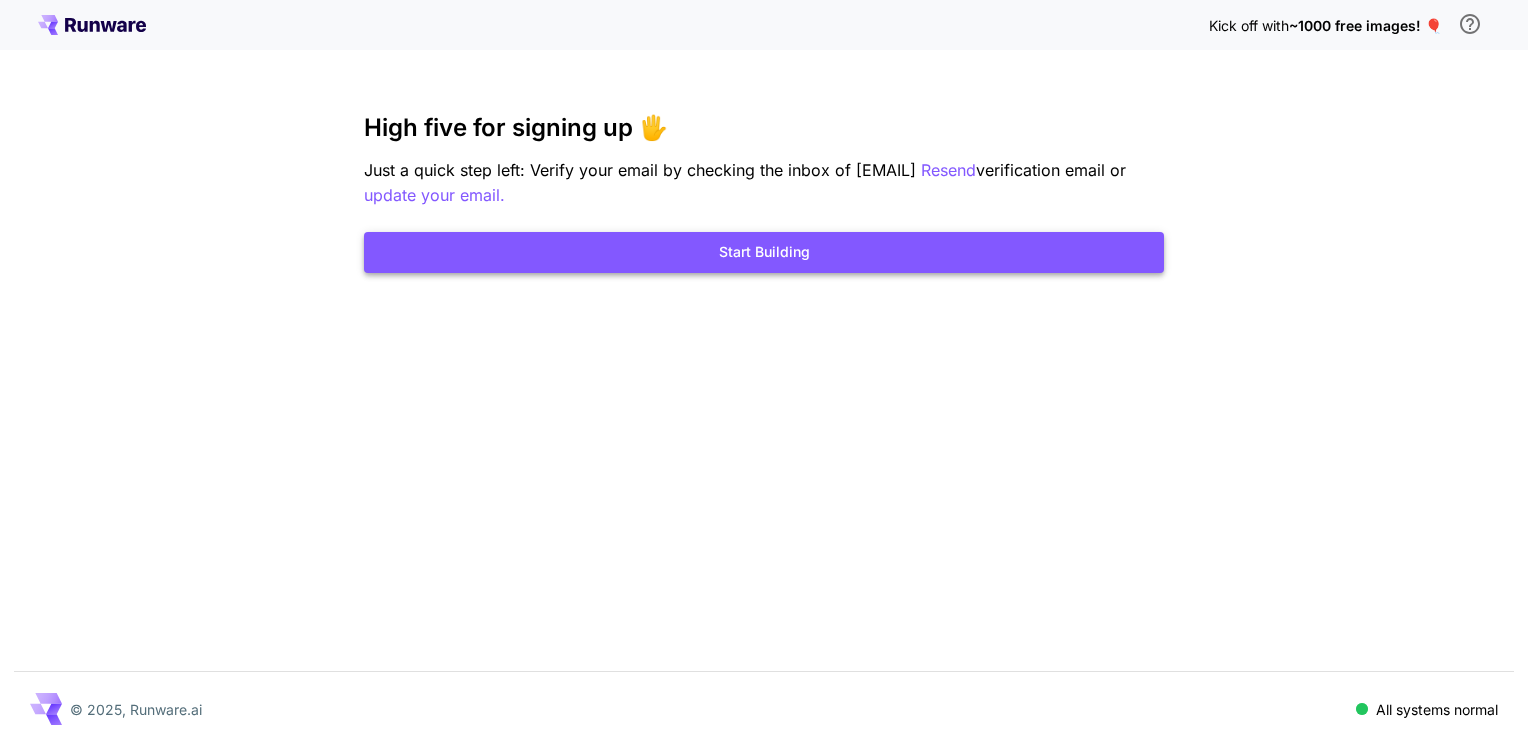 click on "Start Building" at bounding box center (764, 252) 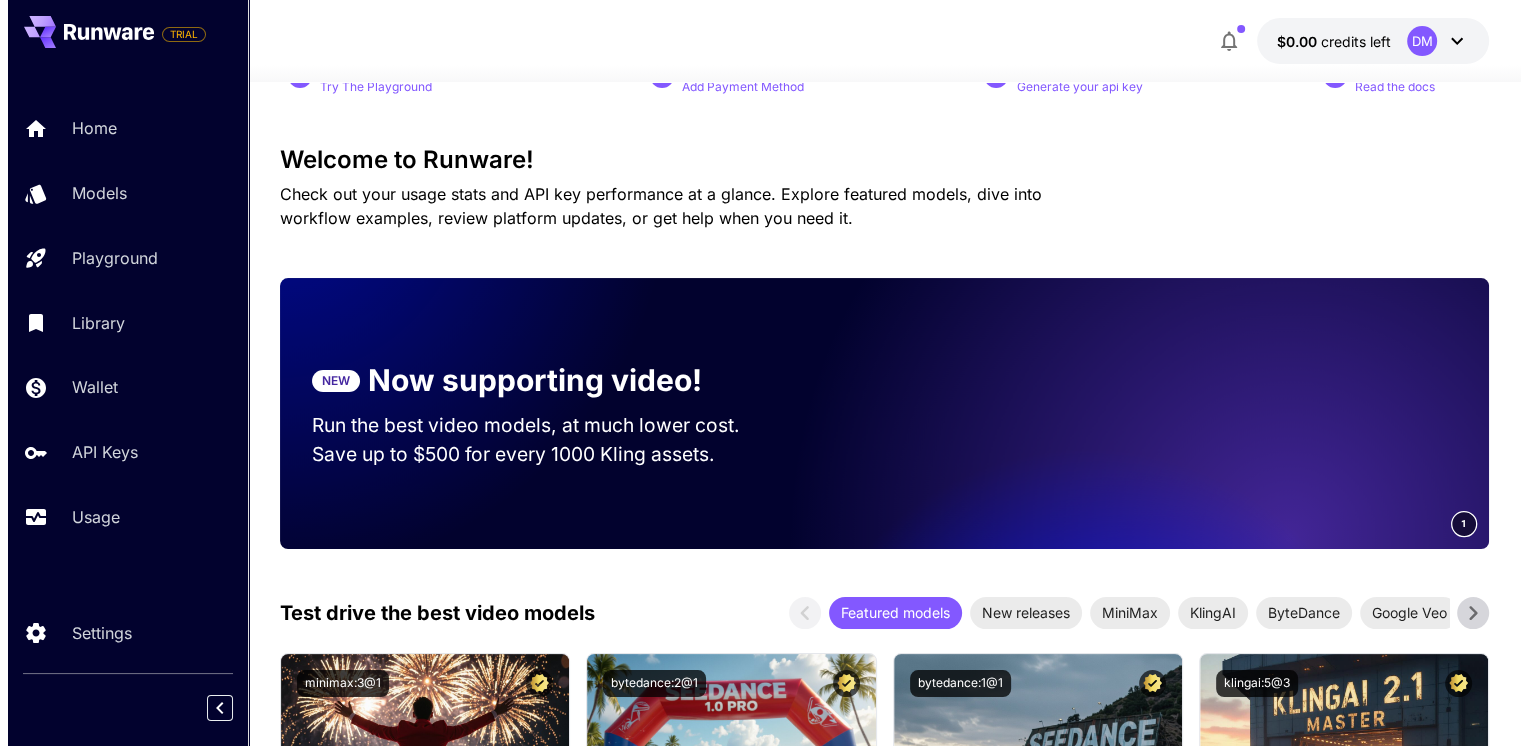 scroll, scrollTop: 0, scrollLeft: 0, axis: both 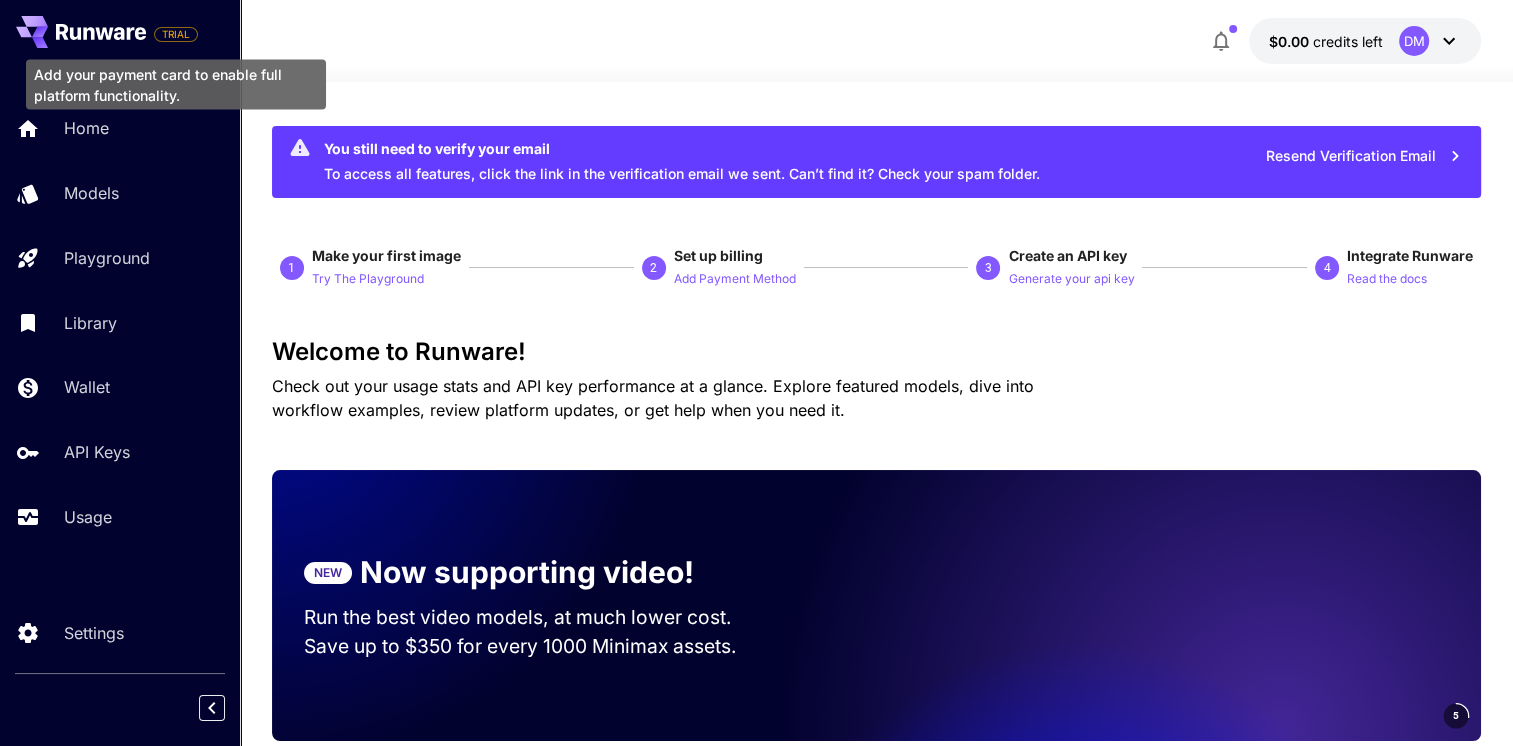 click on "TRIAL" at bounding box center (176, 34) 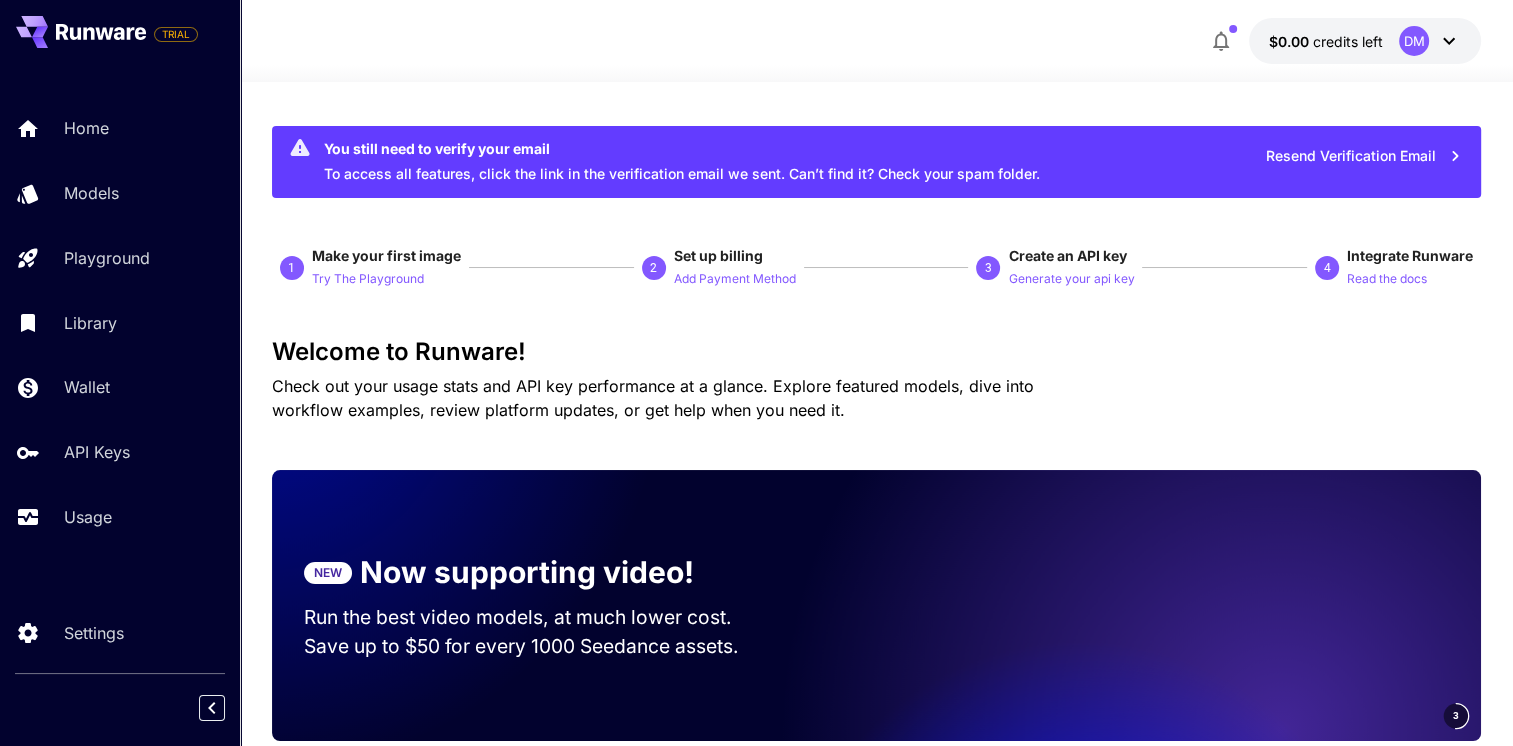 click 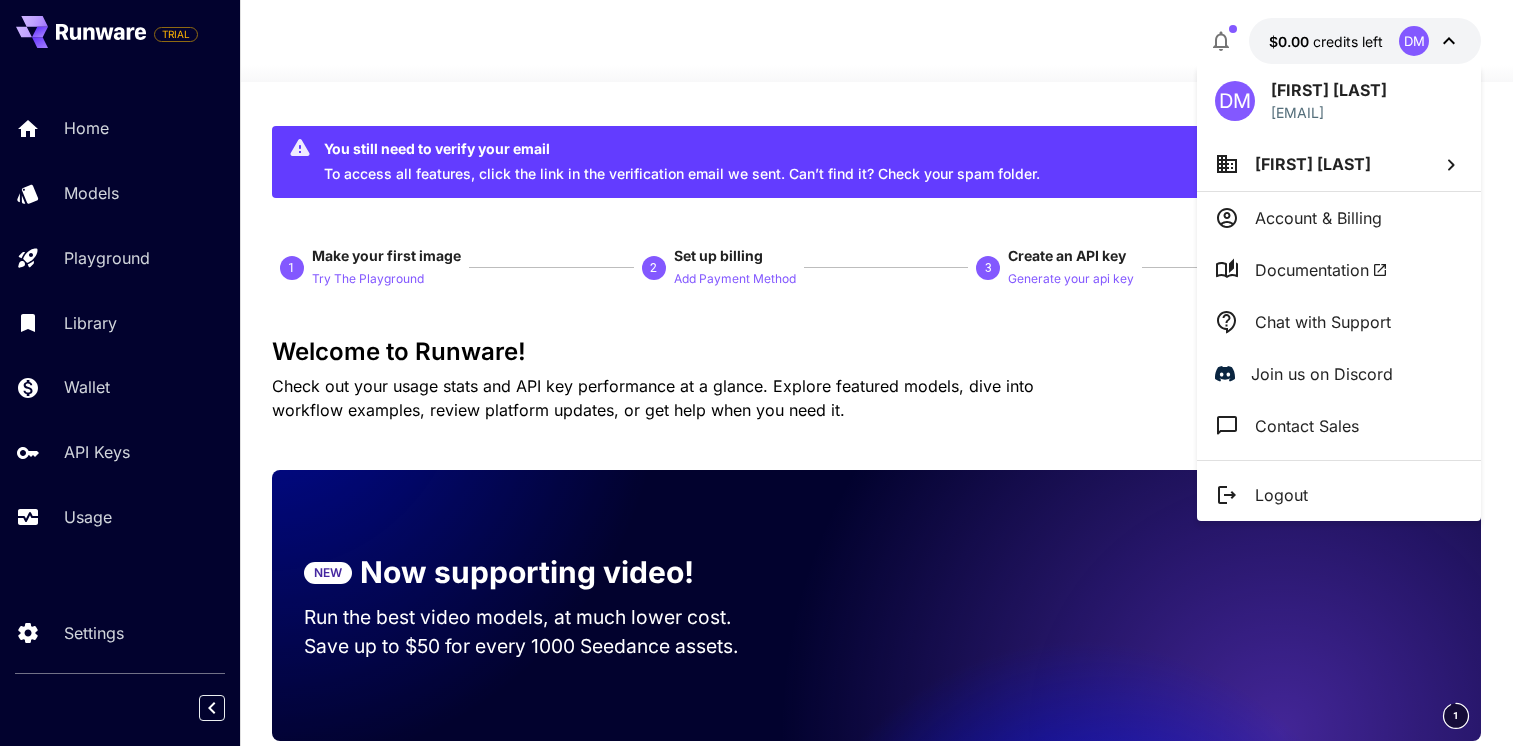 click at bounding box center (764, 373) 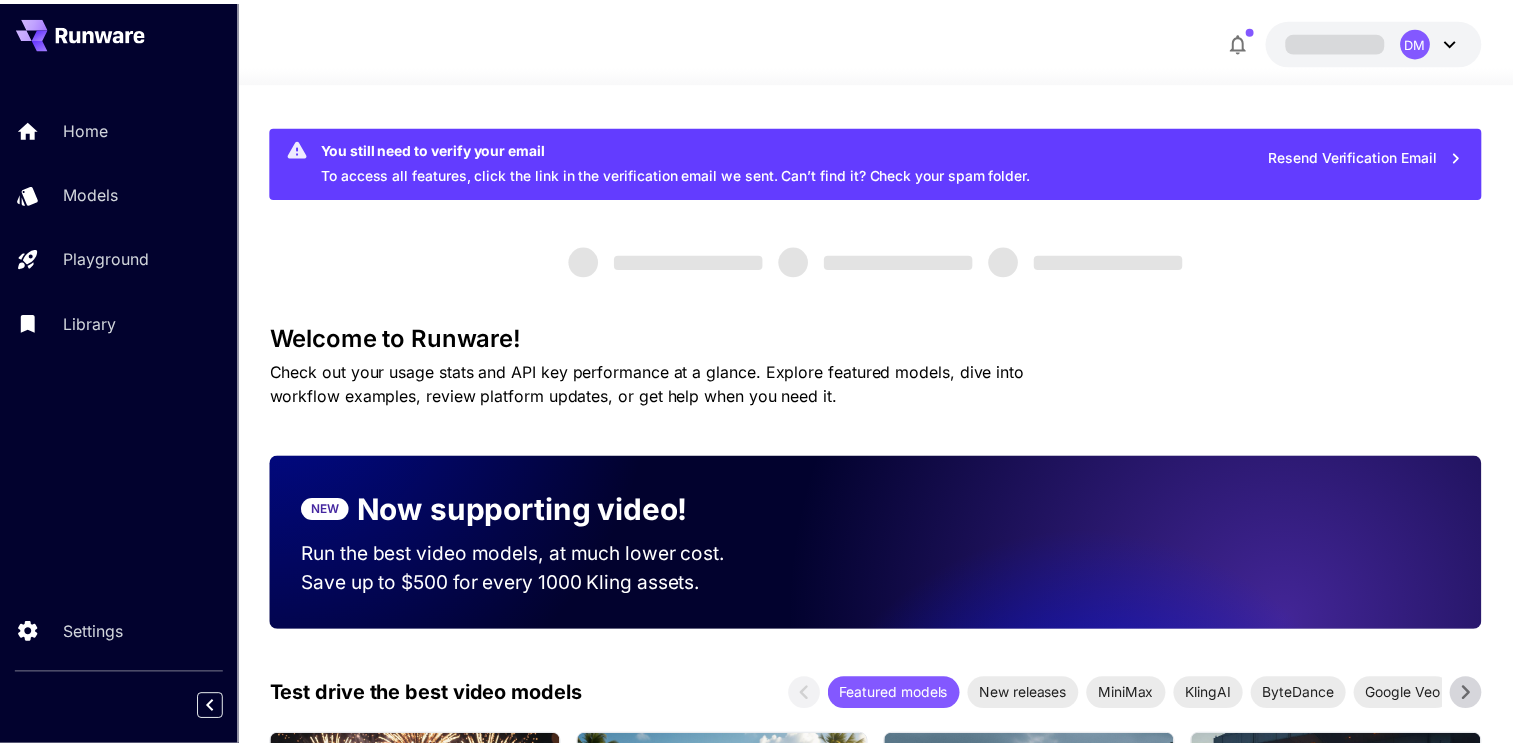 scroll, scrollTop: 0, scrollLeft: 0, axis: both 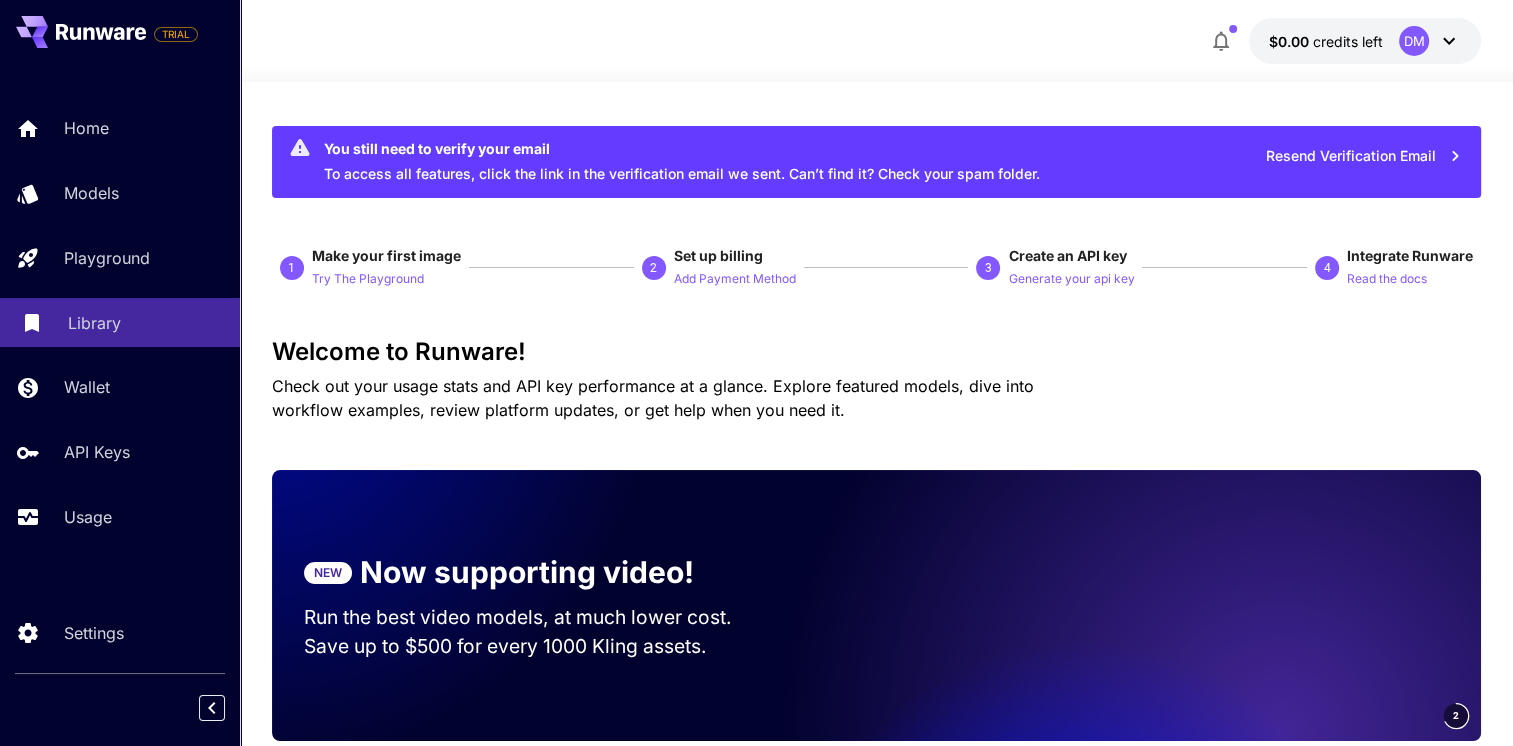 click on "Library" at bounding box center (94, 323) 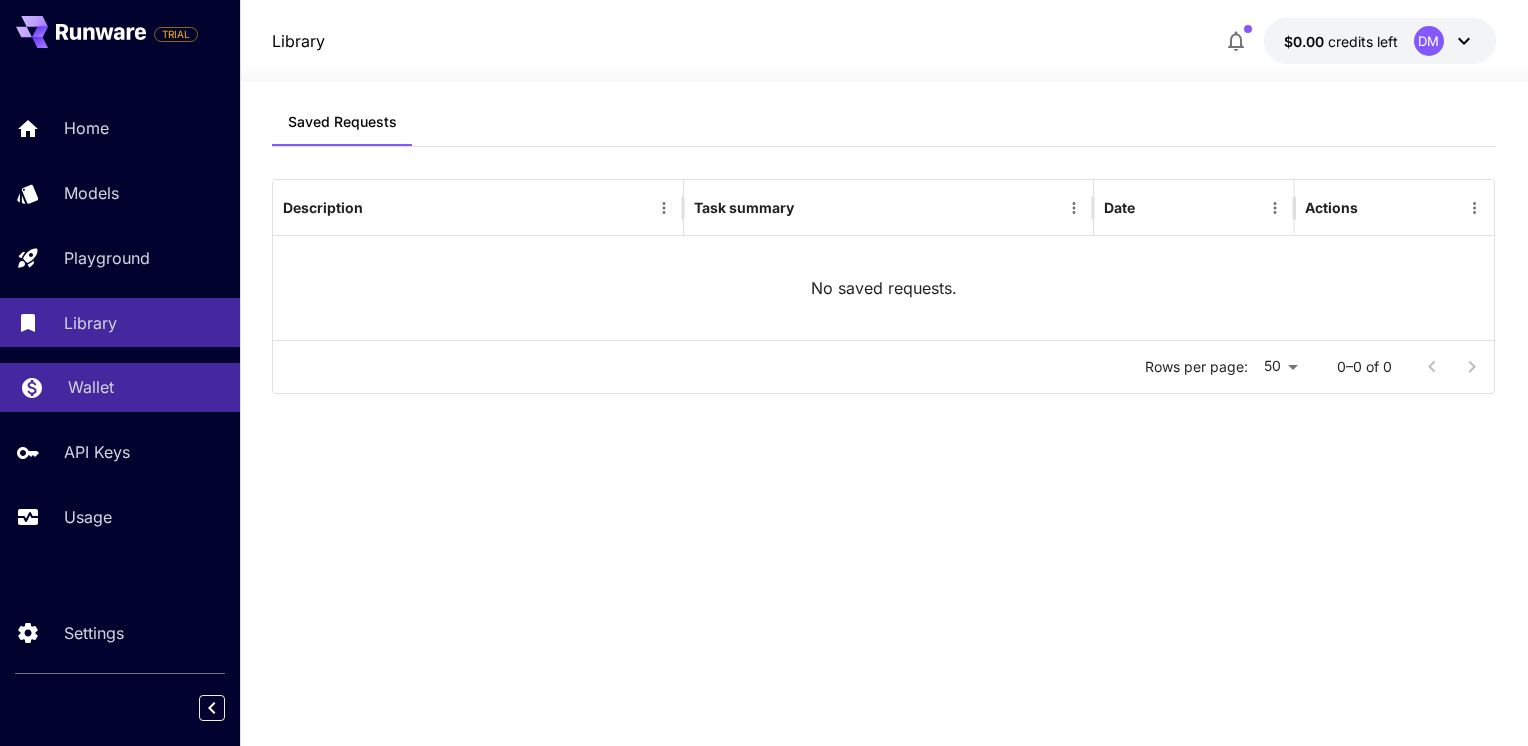 click on "Wallet" at bounding box center (146, 387) 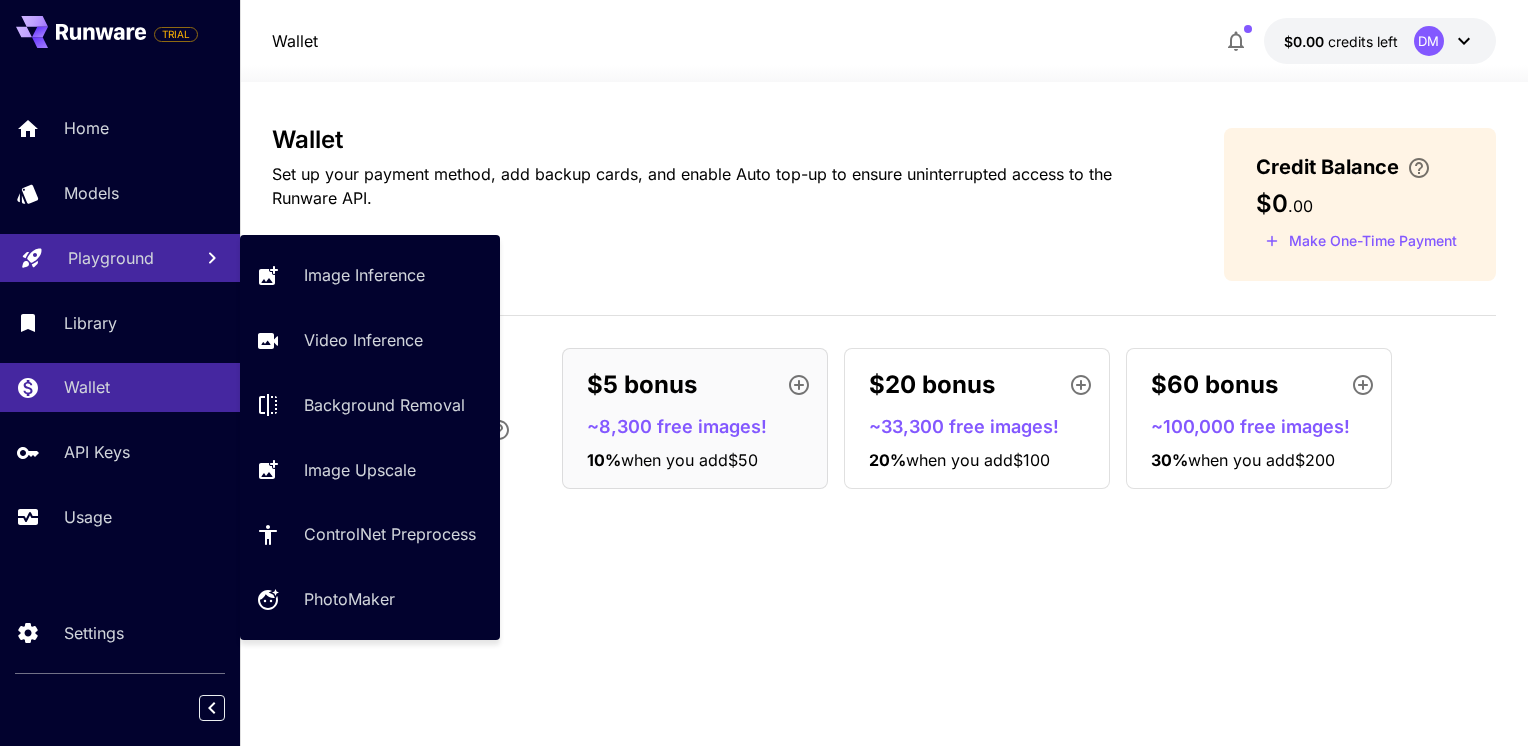 click on "Playground" at bounding box center (111, 258) 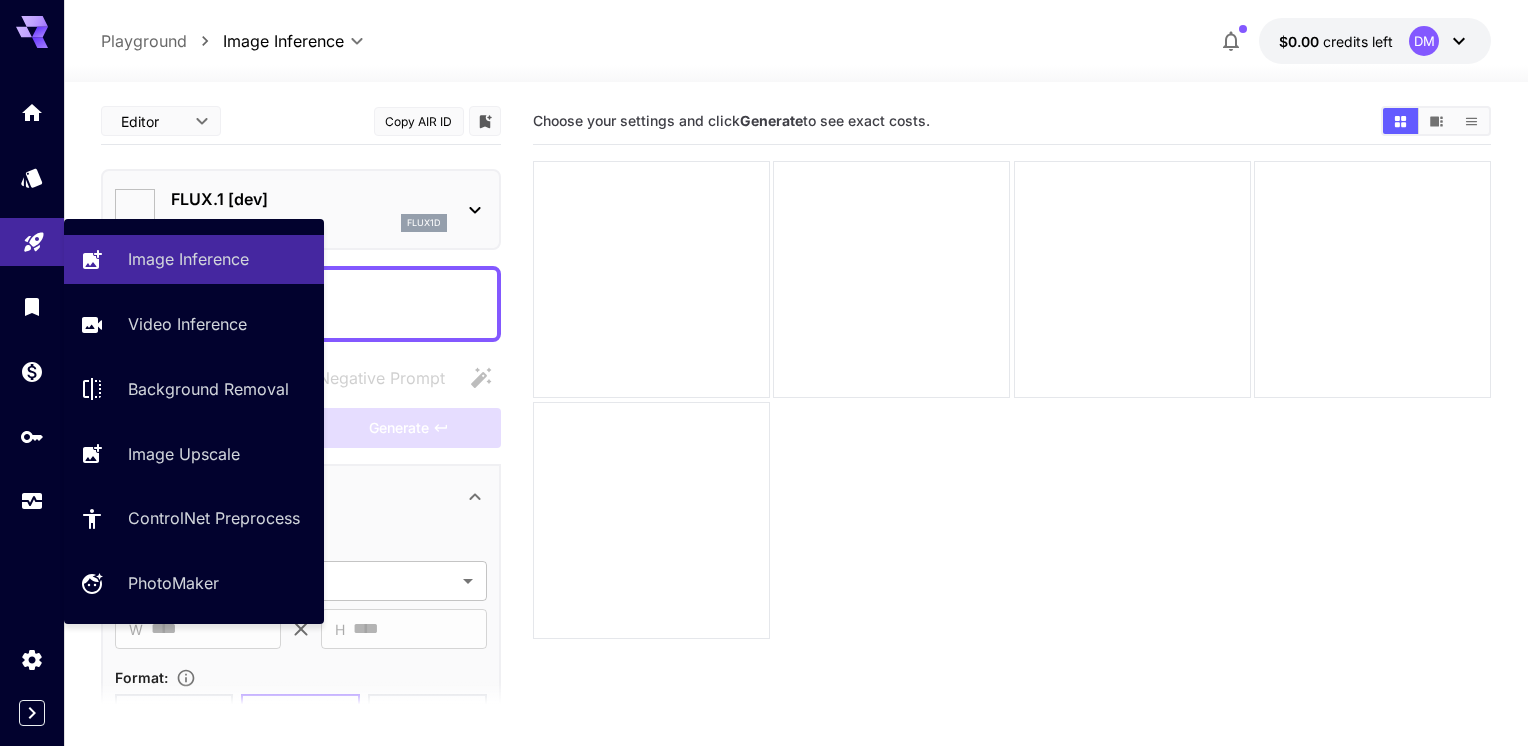 type on "**********" 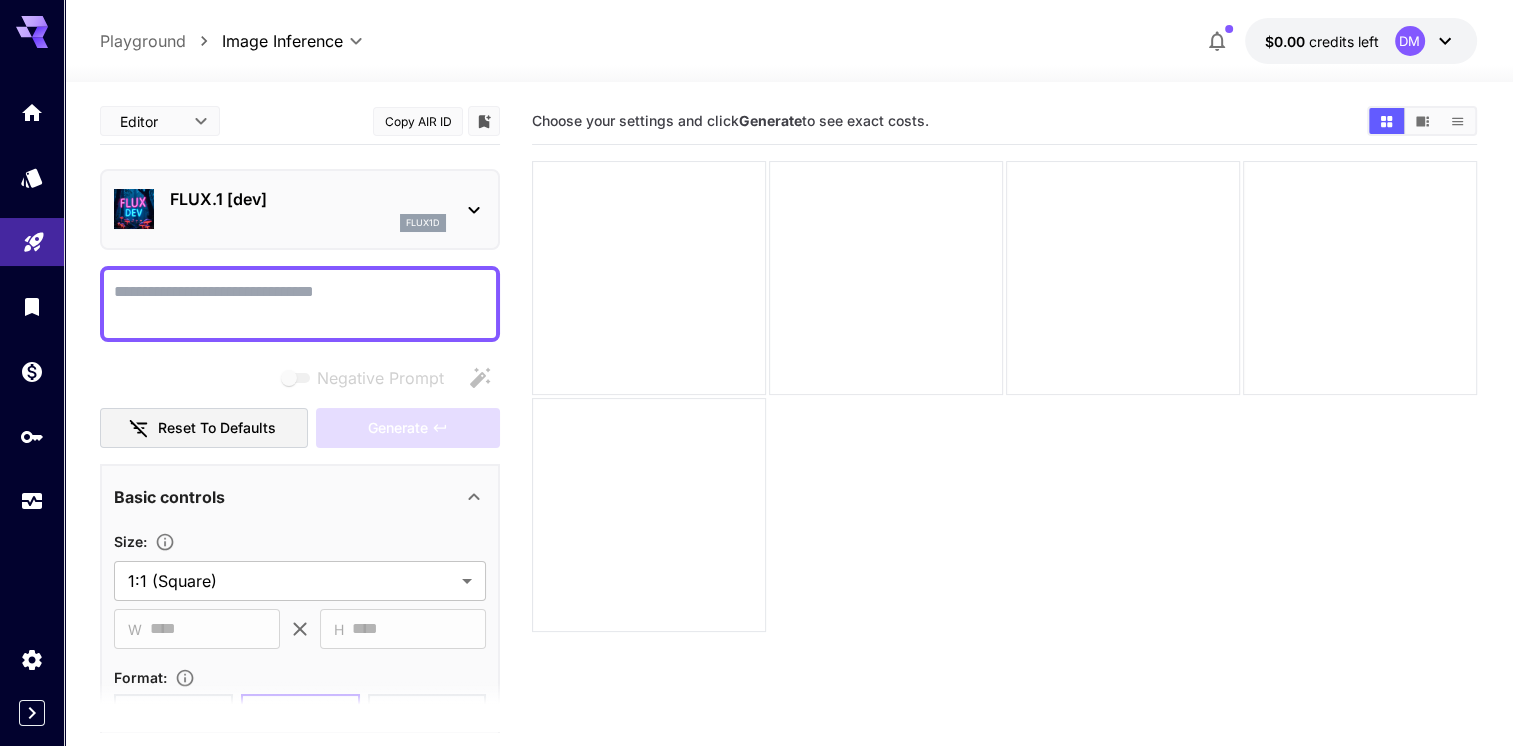 click on "Negative Prompt" at bounding box center (300, 304) 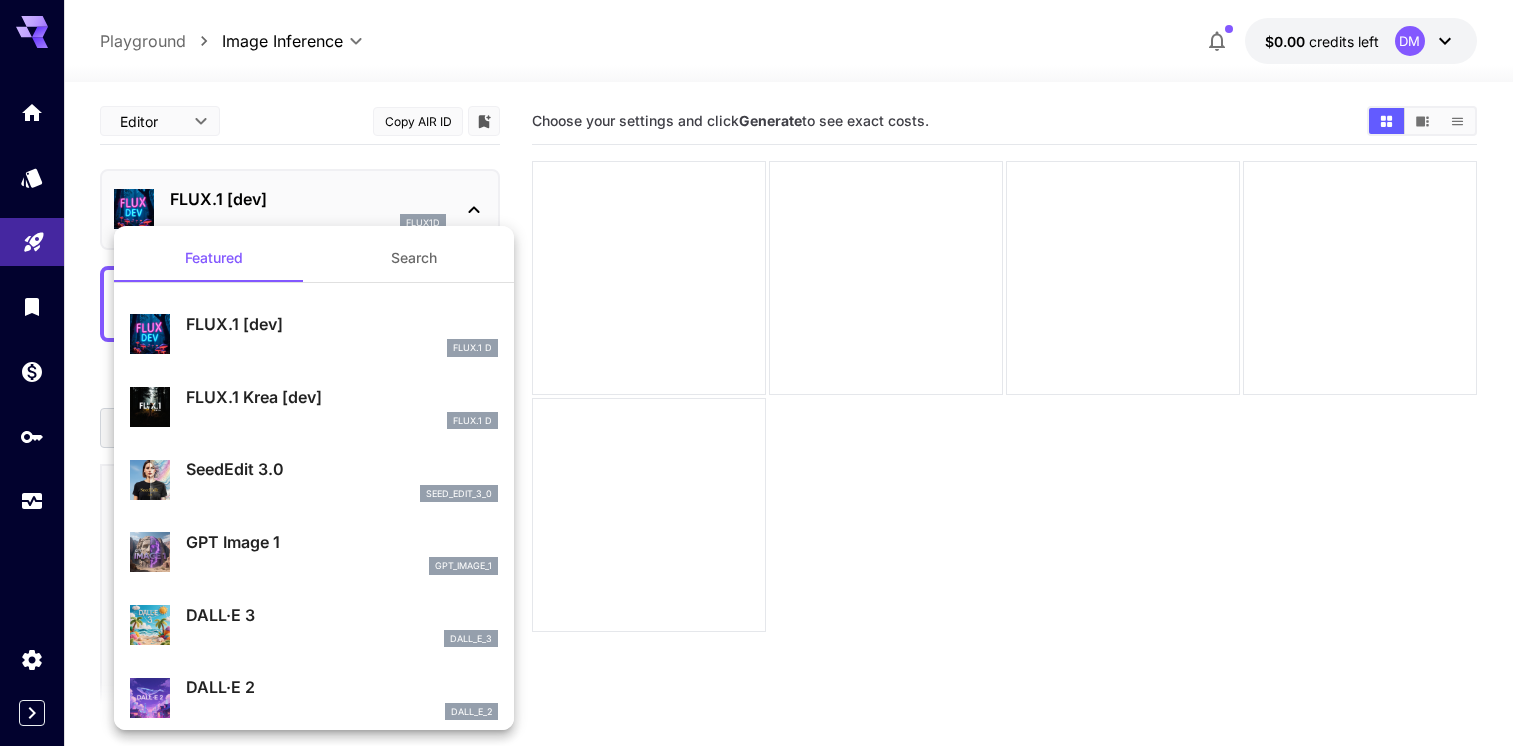 click at bounding box center (764, 373) 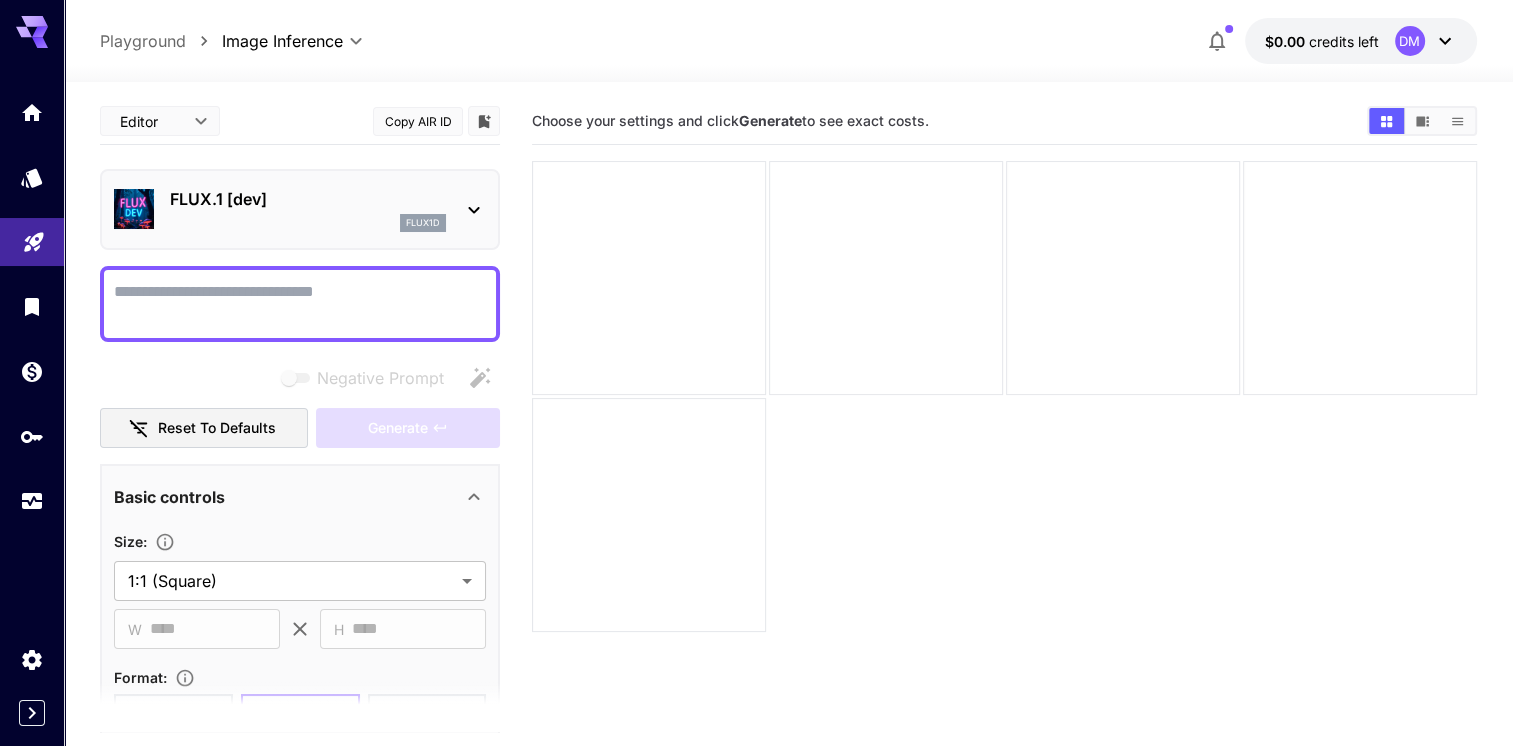 click on "FLUX.1 [dev] flux1d" at bounding box center [300, 209] 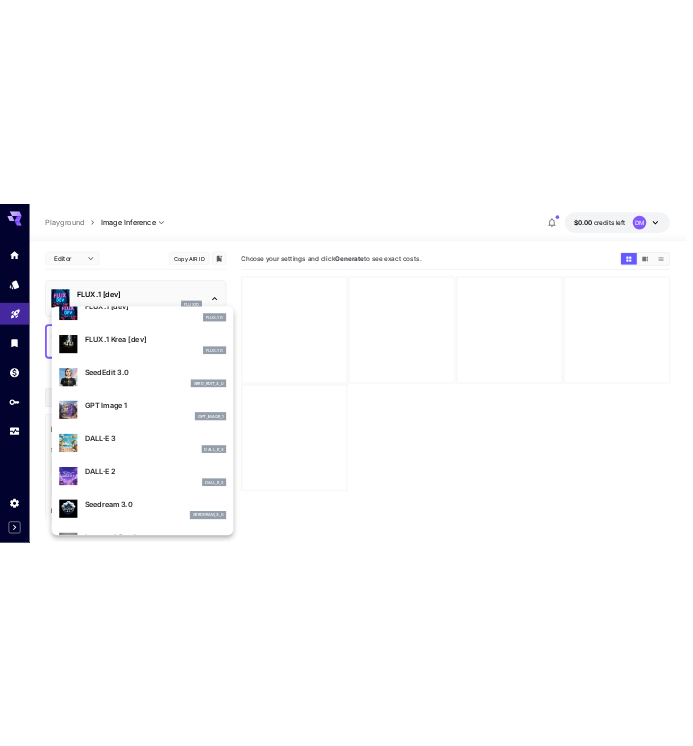 scroll, scrollTop: 102, scrollLeft: 0, axis: vertical 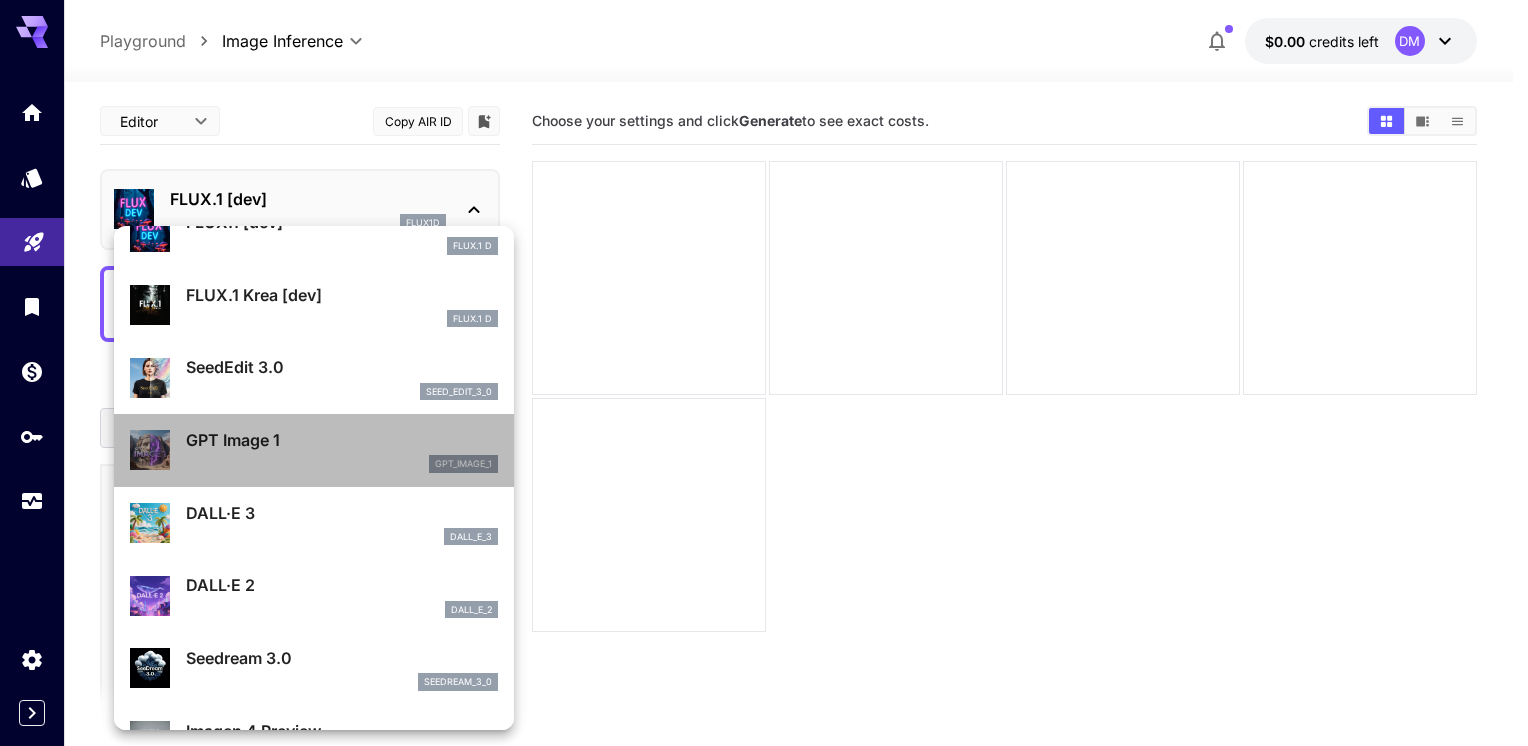 click on "gpt_image_1" at bounding box center (342, 464) 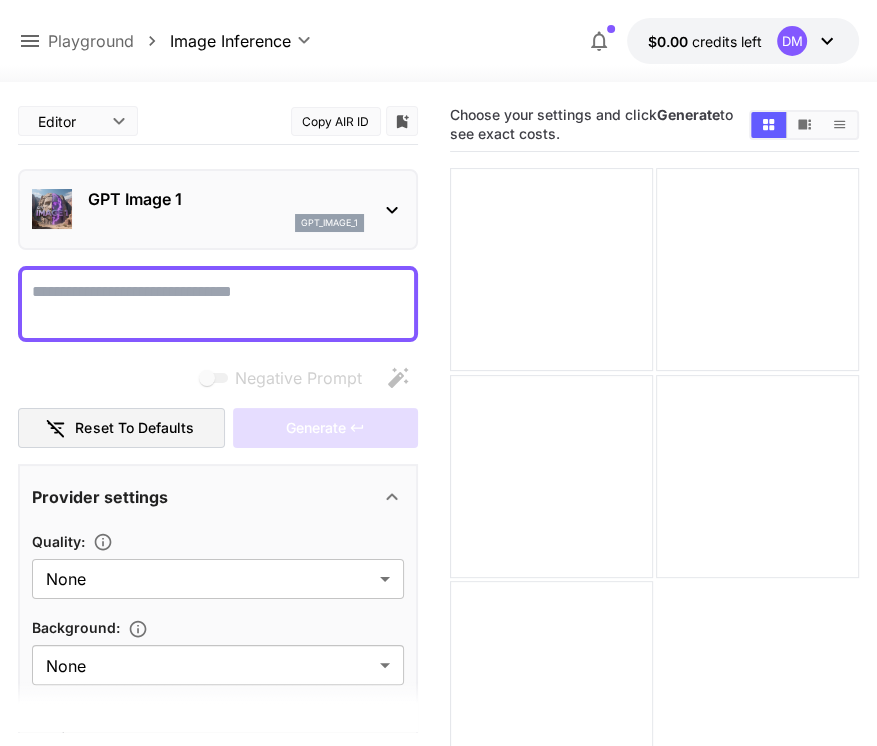 click on "Negative Prompt" at bounding box center (218, 304) 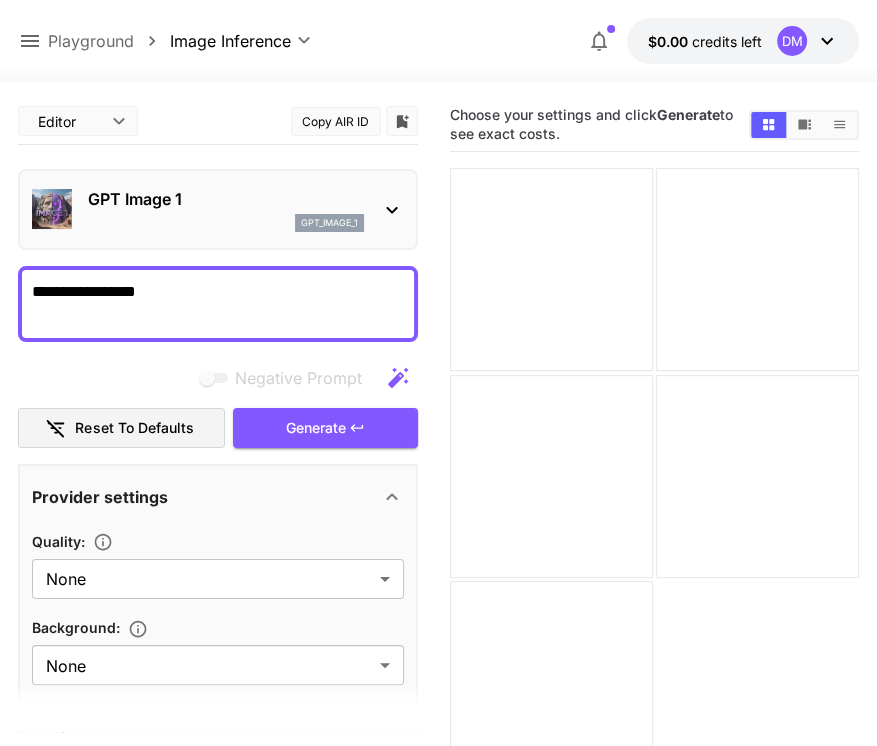 type on "**********" 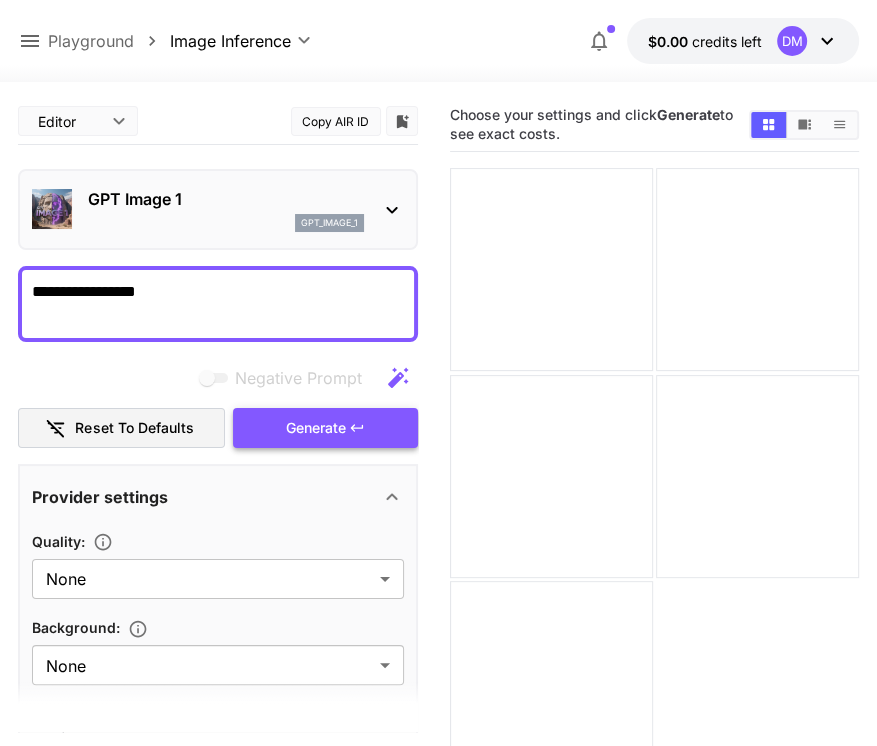 click on "Generate" at bounding box center (315, 428) 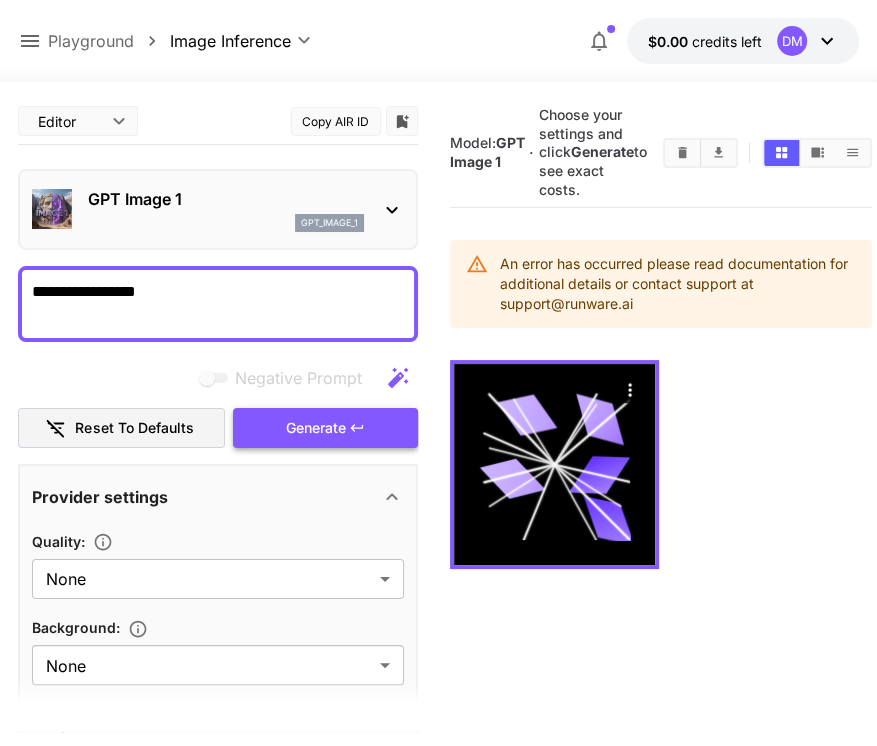 click on "Generate" at bounding box center (315, 428) 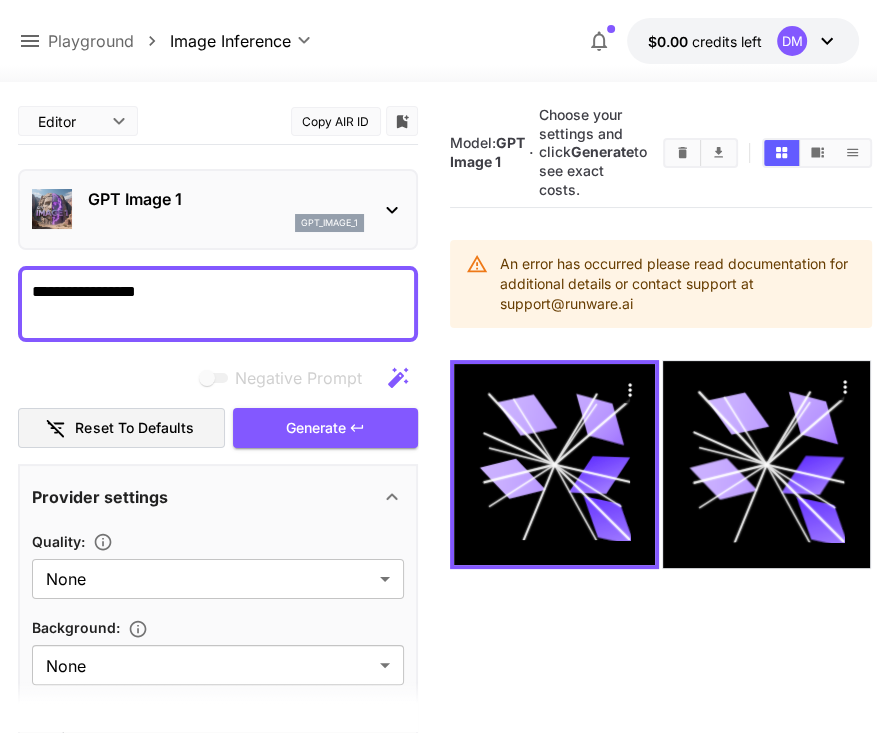 click on "**********" at bounding box center (218, 304) 